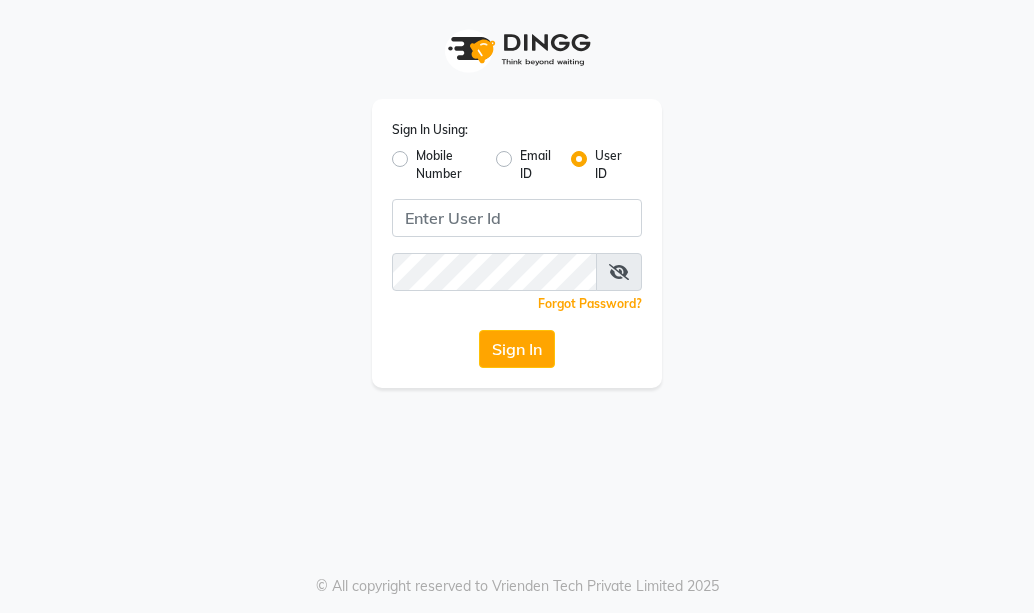 scroll, scrollTop: 0, scrollLeft: 0, axis: both 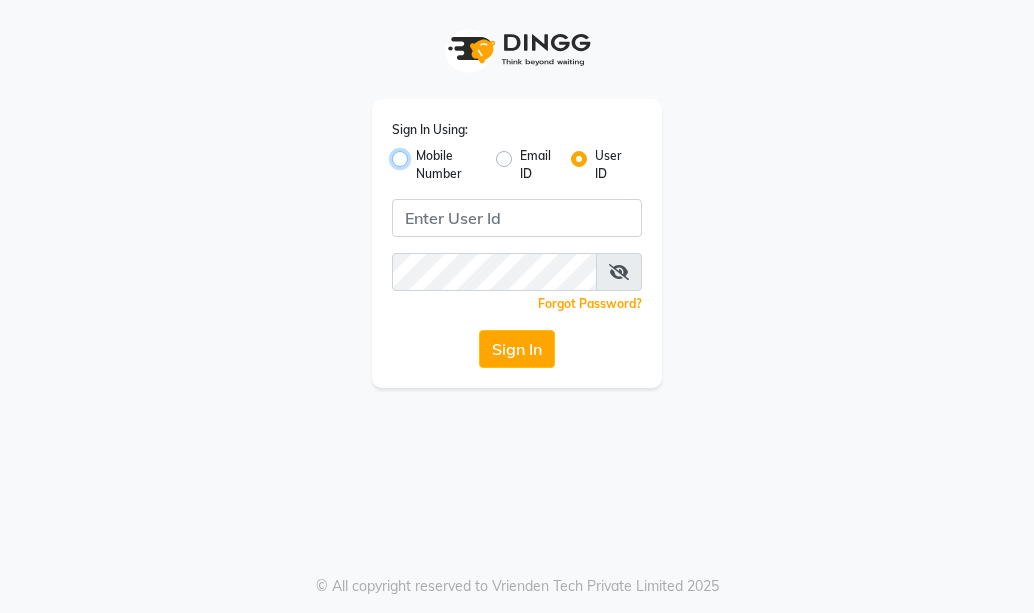 click on "Mobile Number" at bounding box center (422, 153) 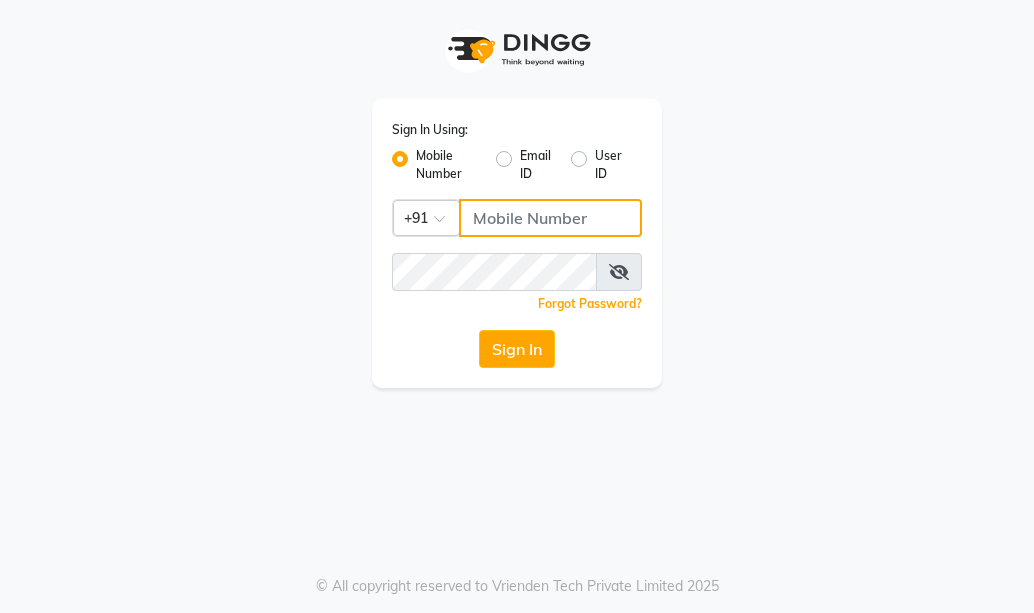click 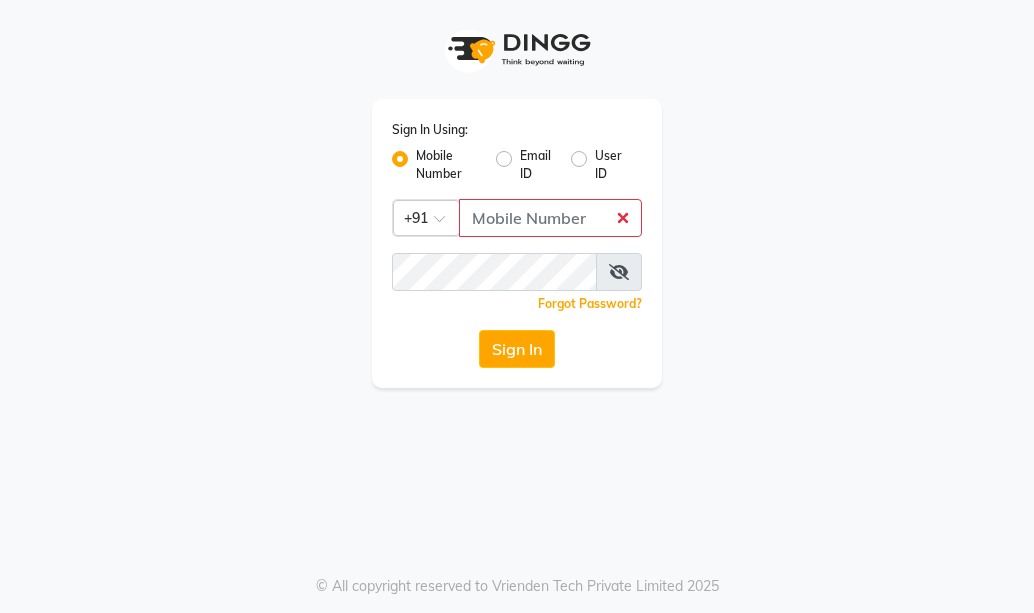 click on "Sign In Using: Mobile Number Email ID User ID Country Code × +91  Remember me Forgot Password?  Sign In" 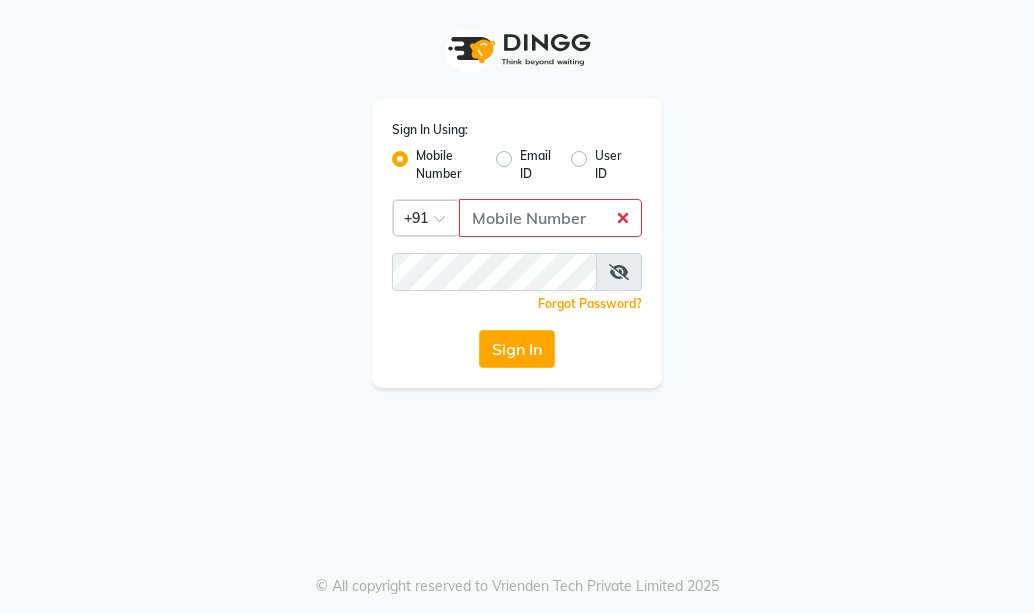 click on "Sign In Using: Mobile Number Email ID User ID Country Code × +91  Remember me Forgot Password?  Sign In" 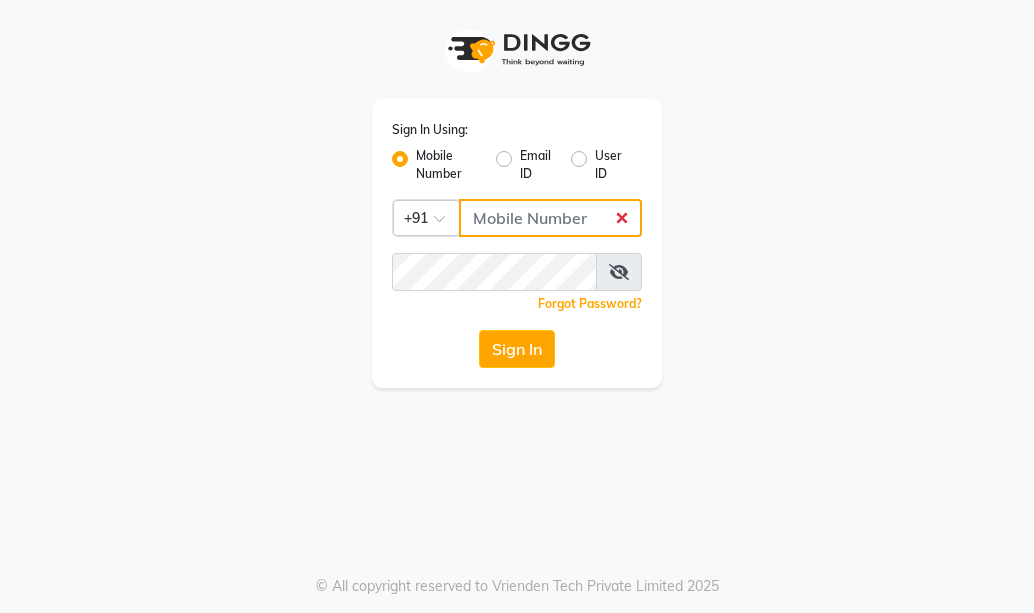 click 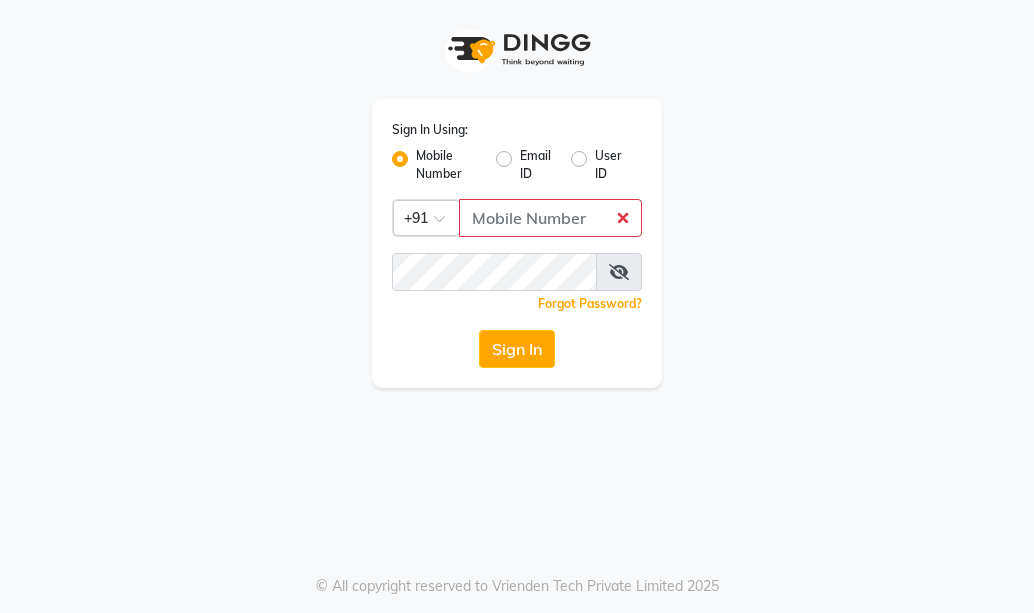 click on "Sign In Using: Mobile Number Email ID User ID Country Code × +91  Remember me Forgot Password?  Sign In" 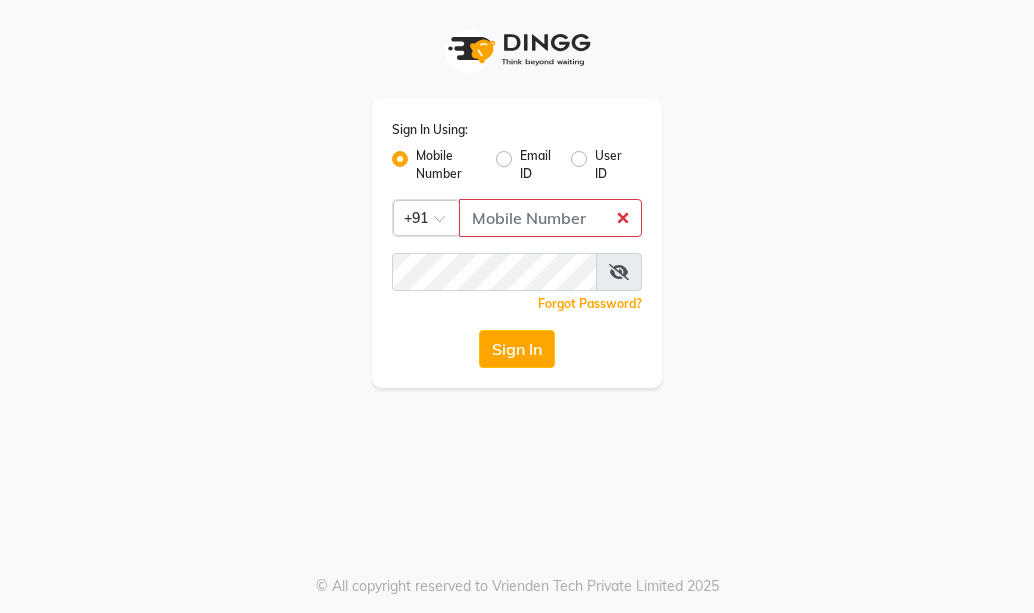 click on "User ID" 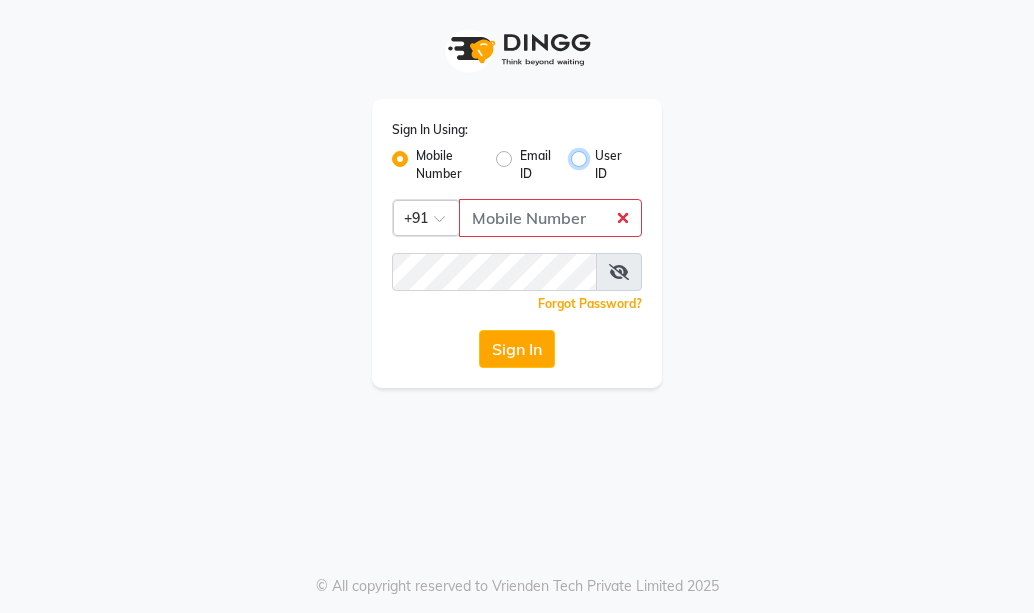 click on "User ID" at bounding box center (601, 153) 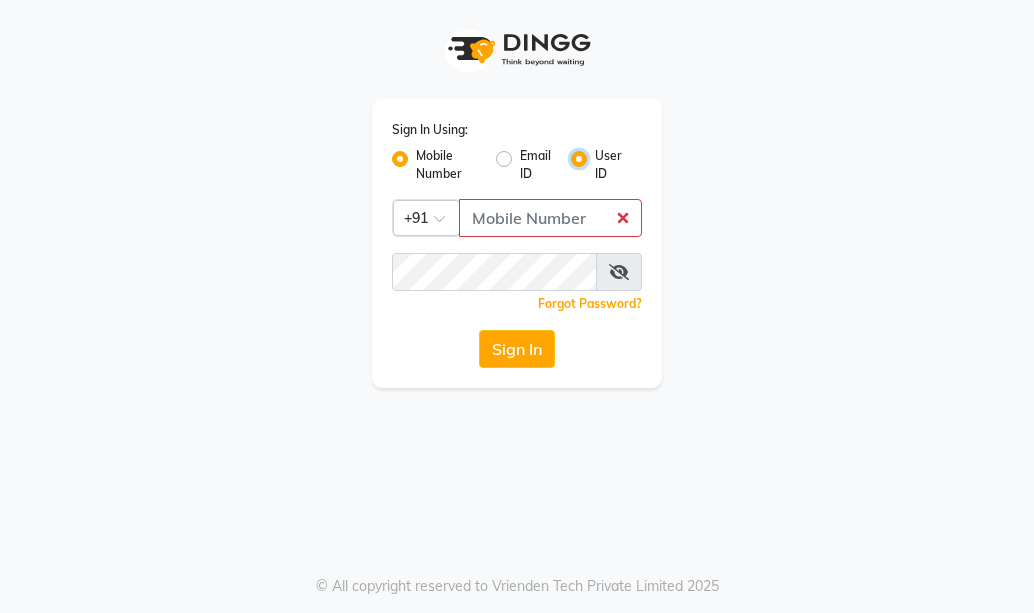 radio on "false" 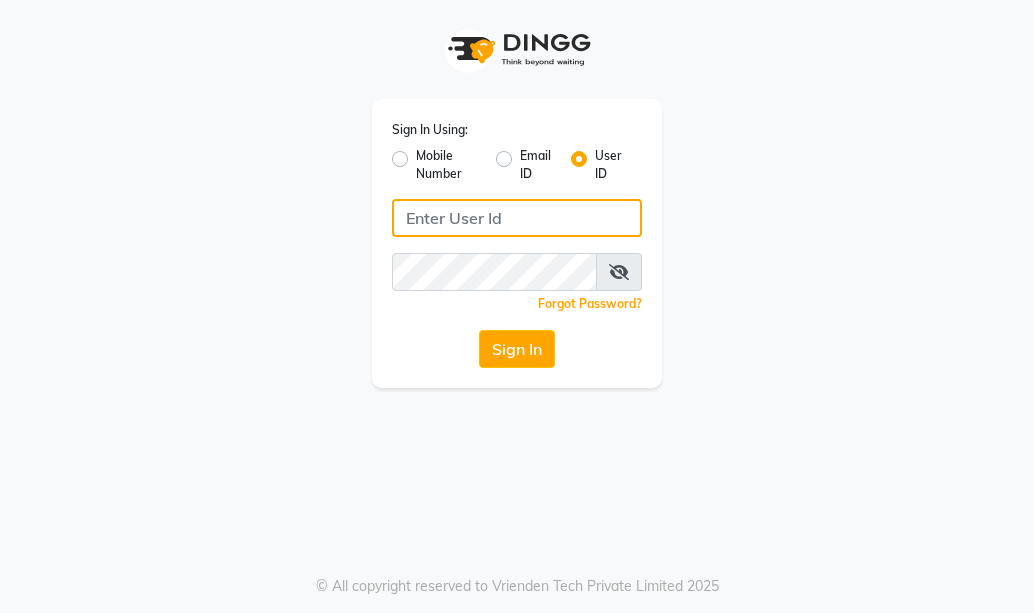 click 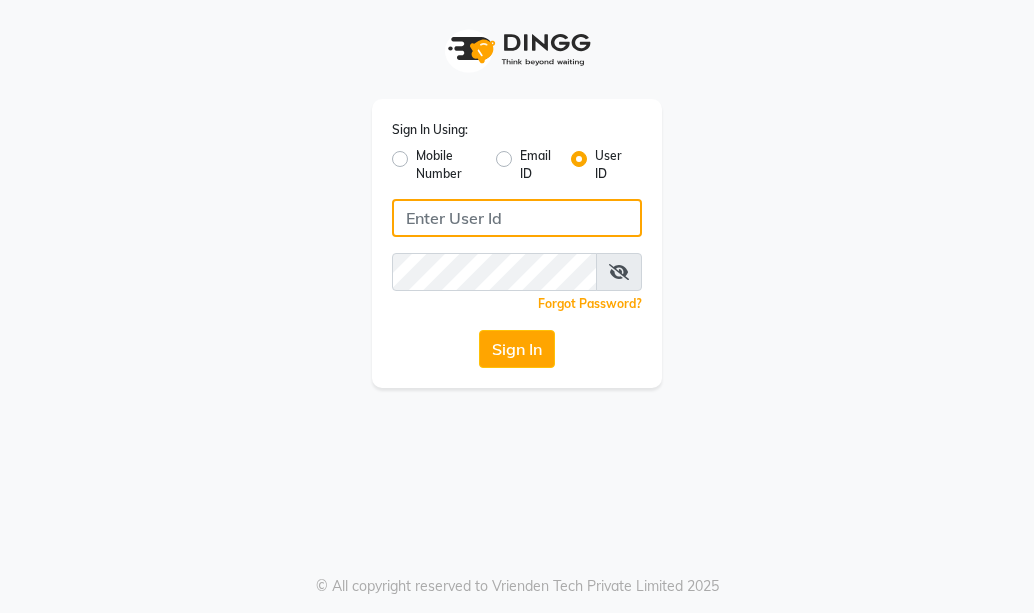 type on "s" 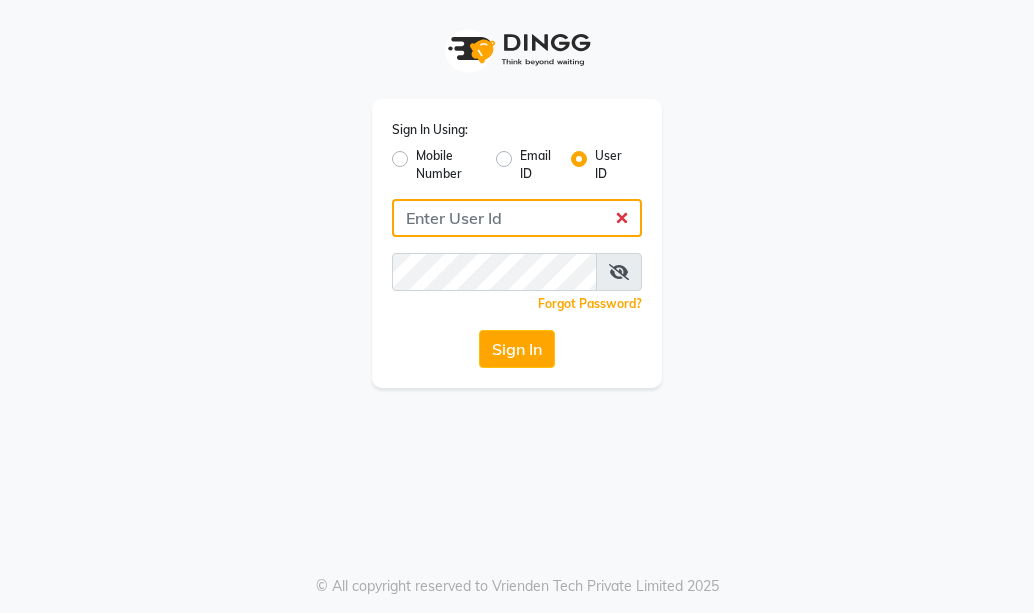 type on "g" 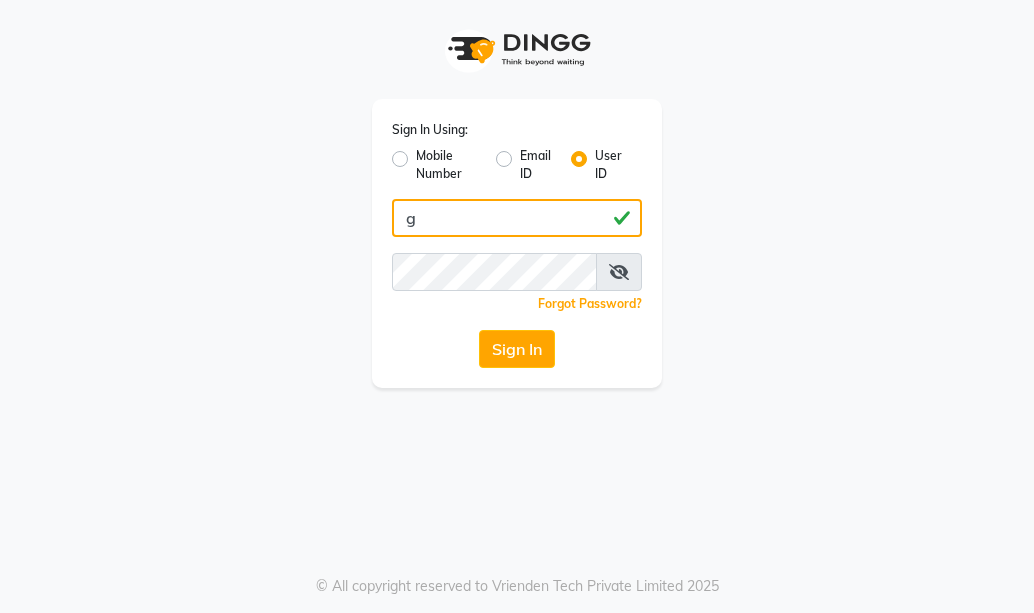 type 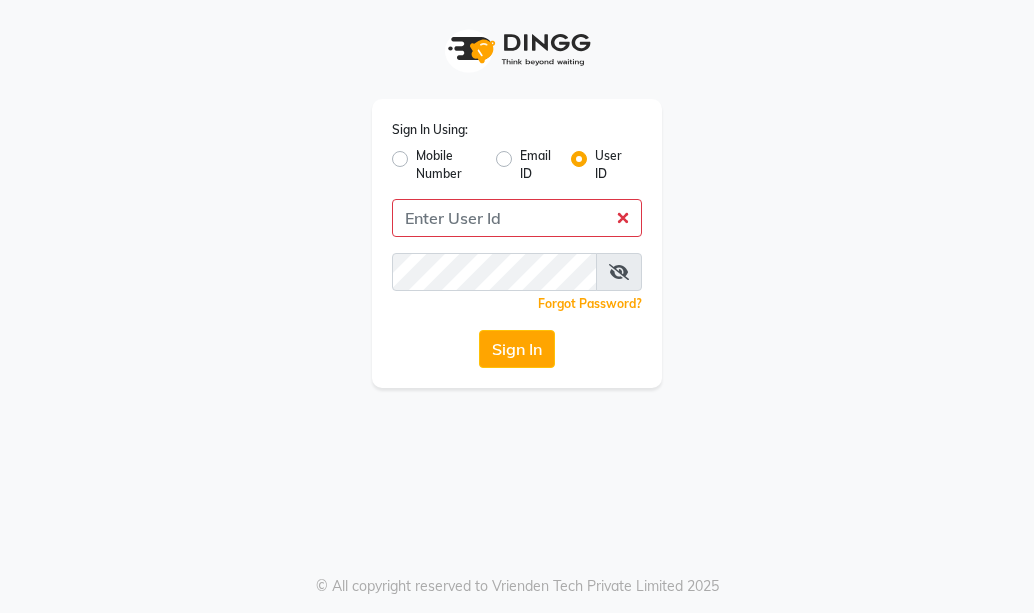 click on "Mobile Number" 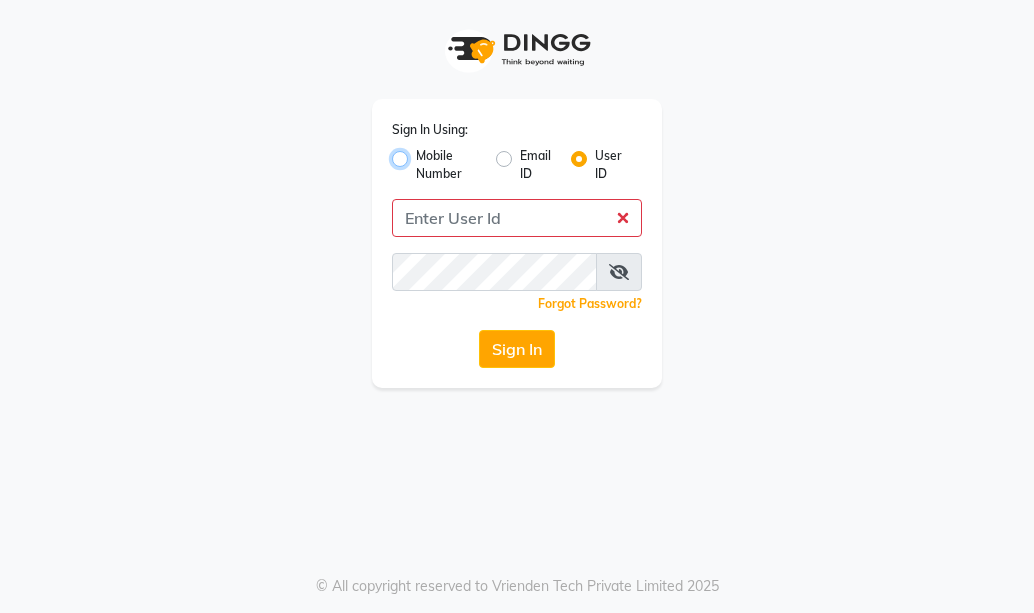 click on "Mobile Number" at bounding box center (422, 153) 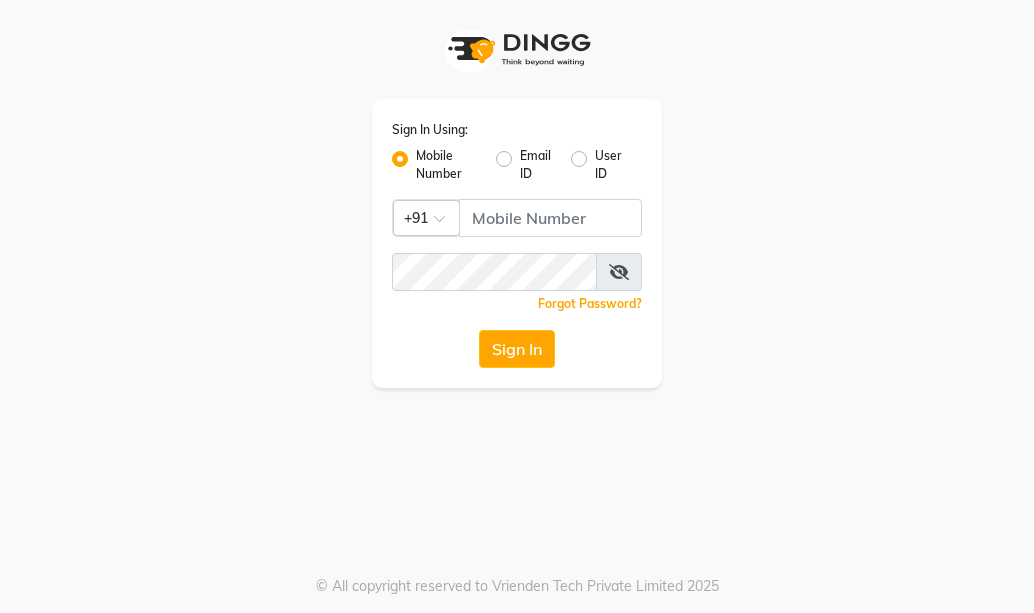 click on "User ID" 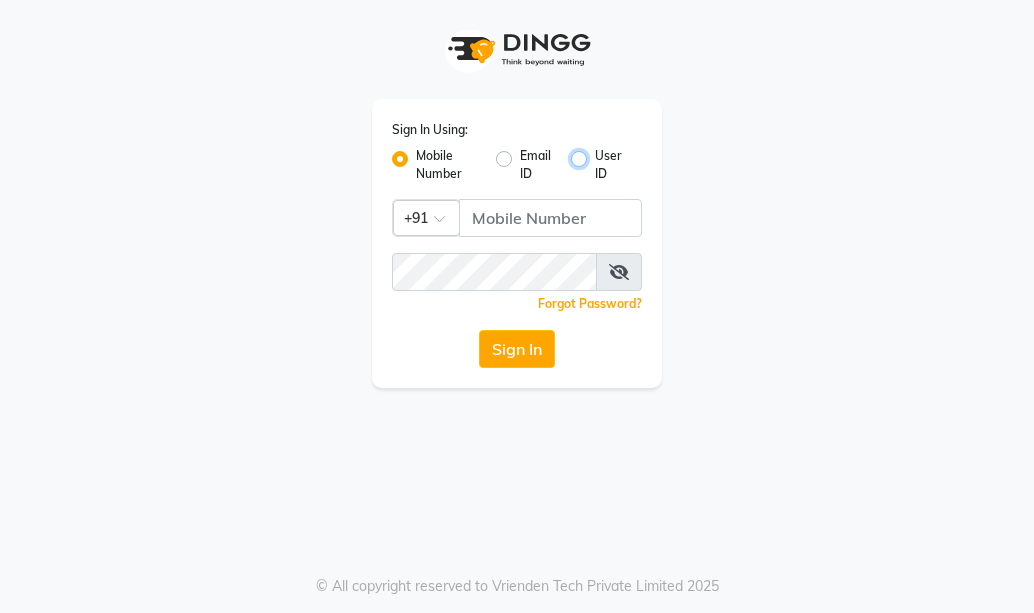 click on "User ID" at bounding box center [601, 153] 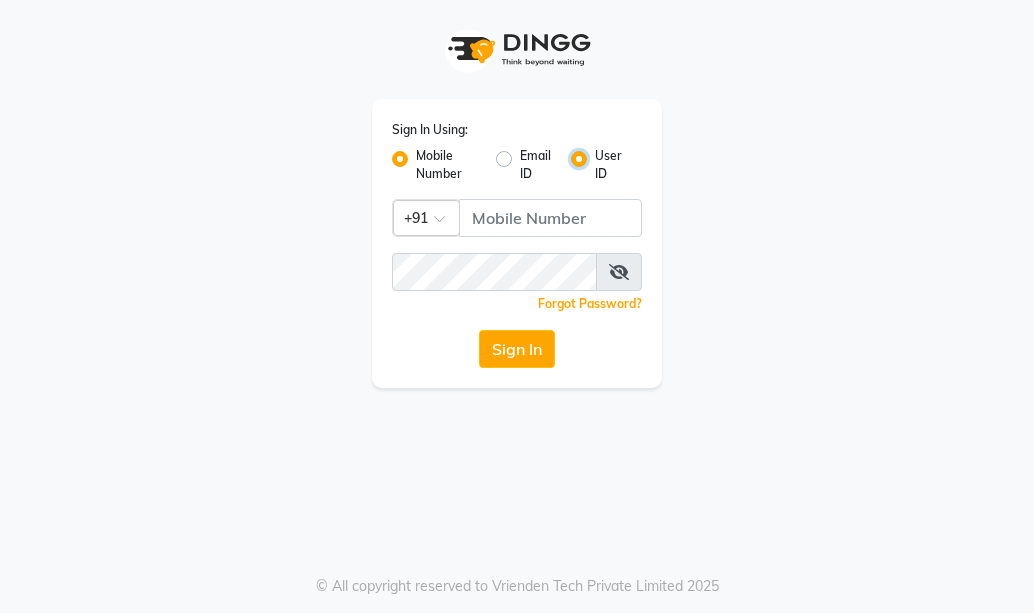radio on "false" 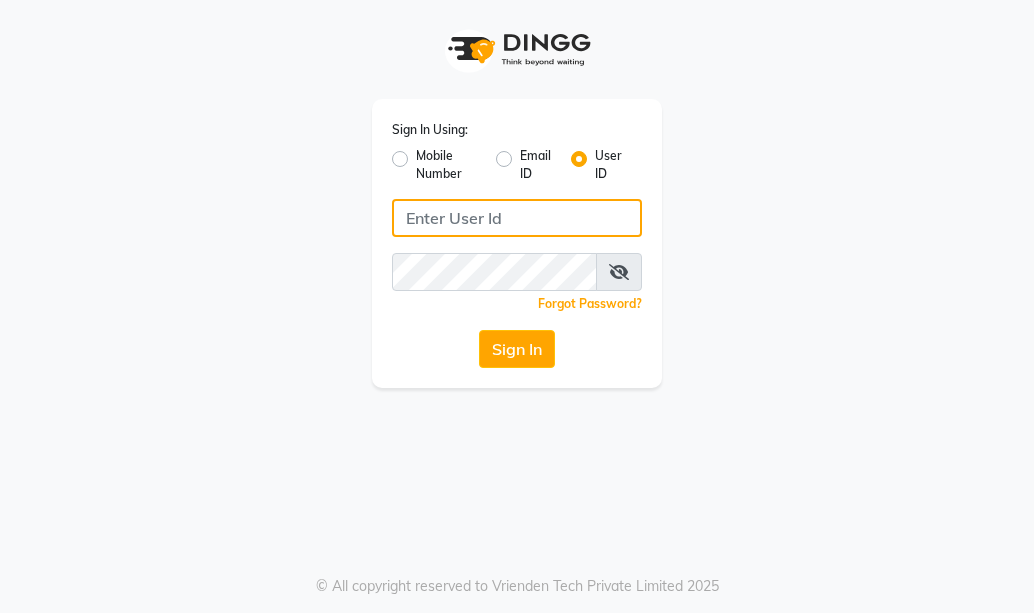 click 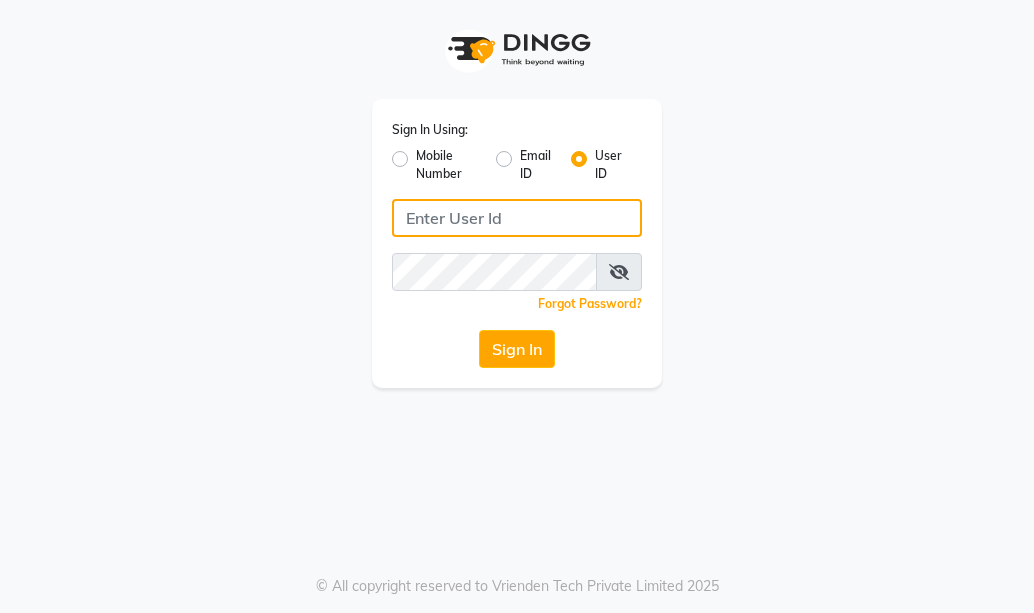 type on "u" 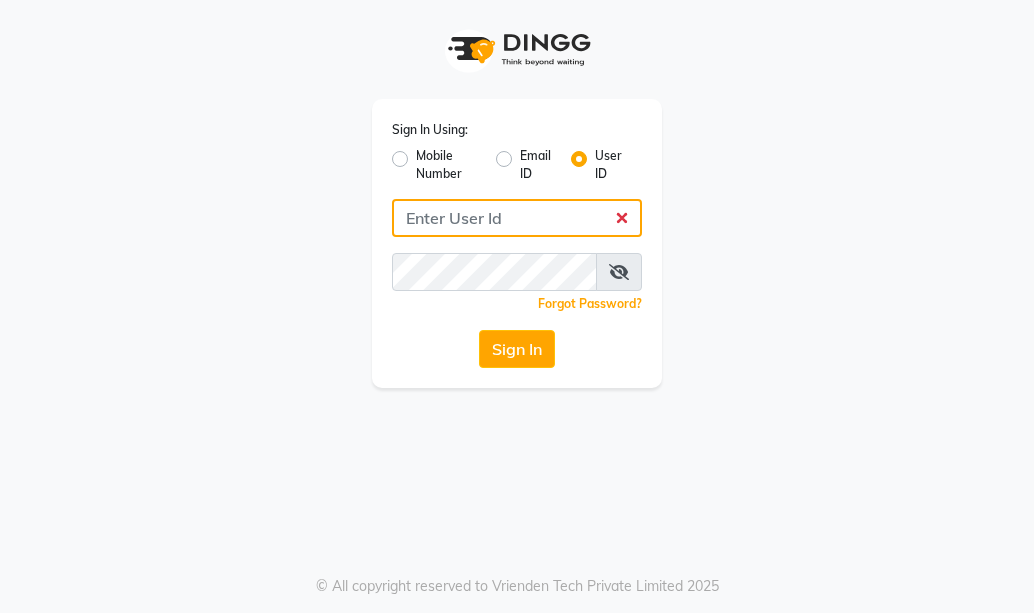 click 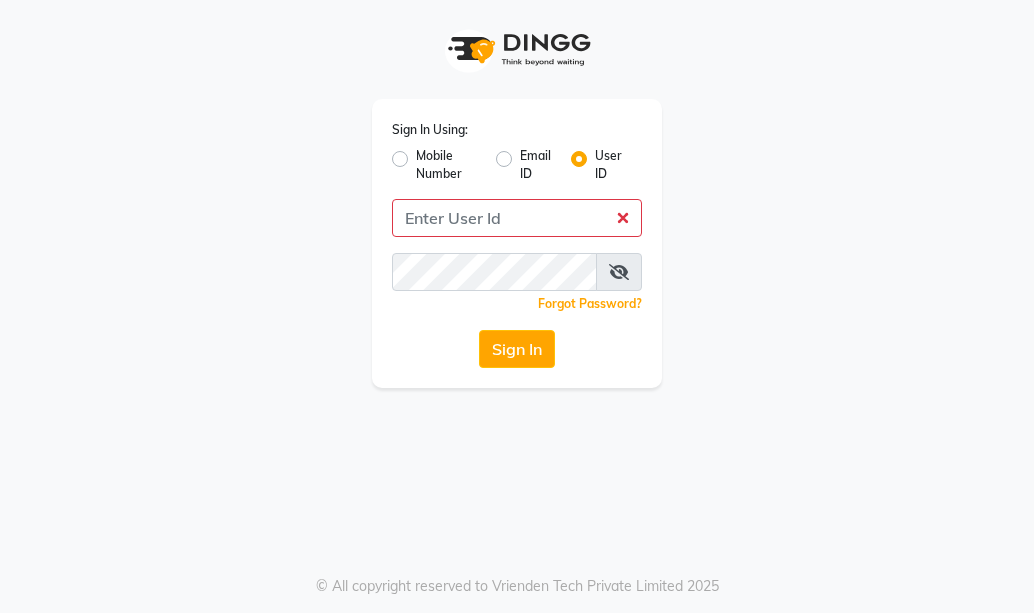 click on "Sign In Using: Mobile Number Email ID User ID  Remember me Forgot Password?  Sign In" 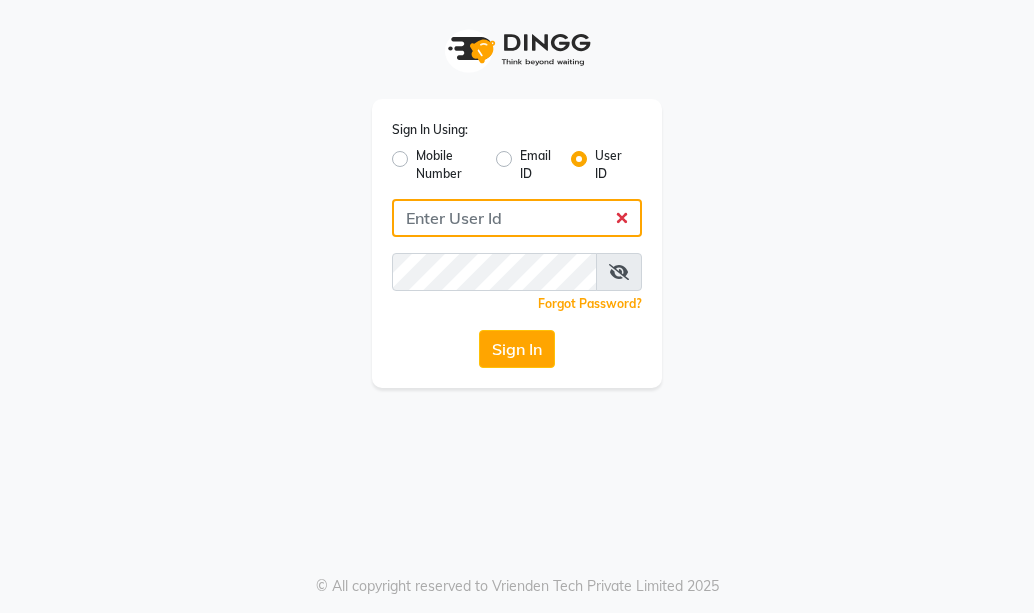 click 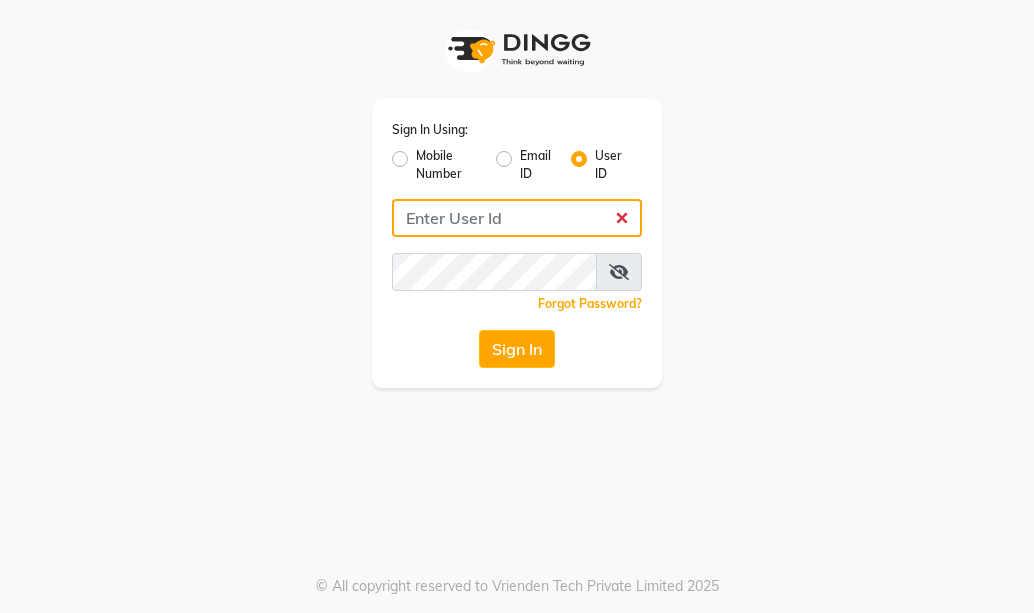 drag, startPoint x: 520, startPoint y: 218, endPoint x: 459, endPoint y: 213, distance: 61.204575 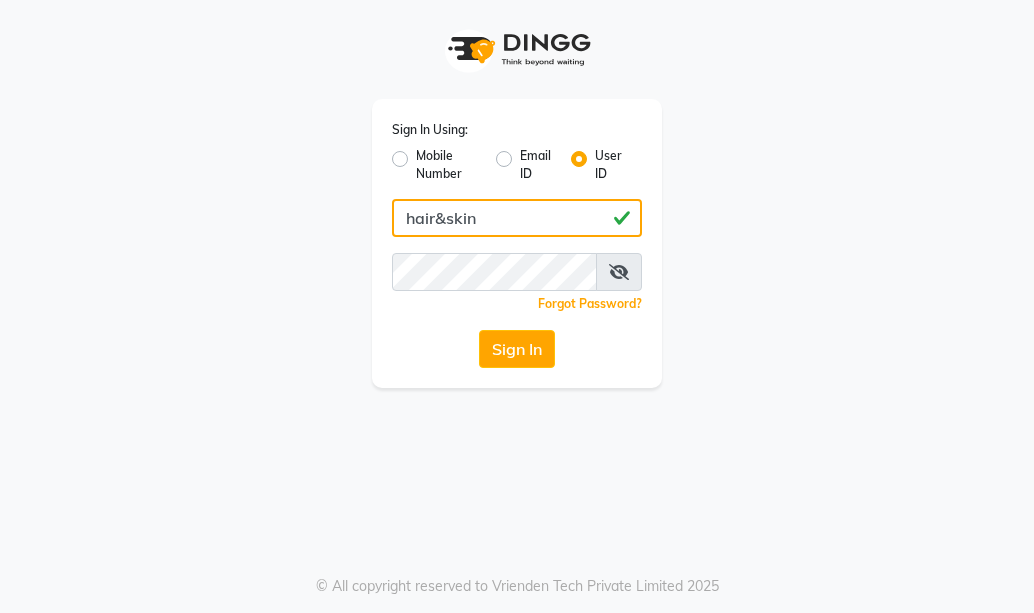 type on "hair&skin" 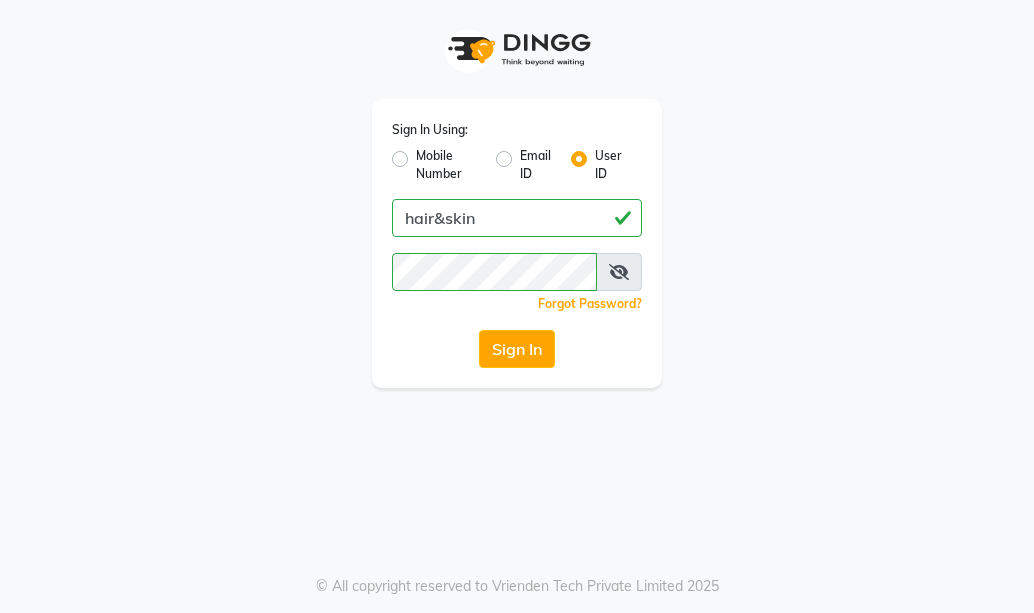 click at bounding box center (619, 272) 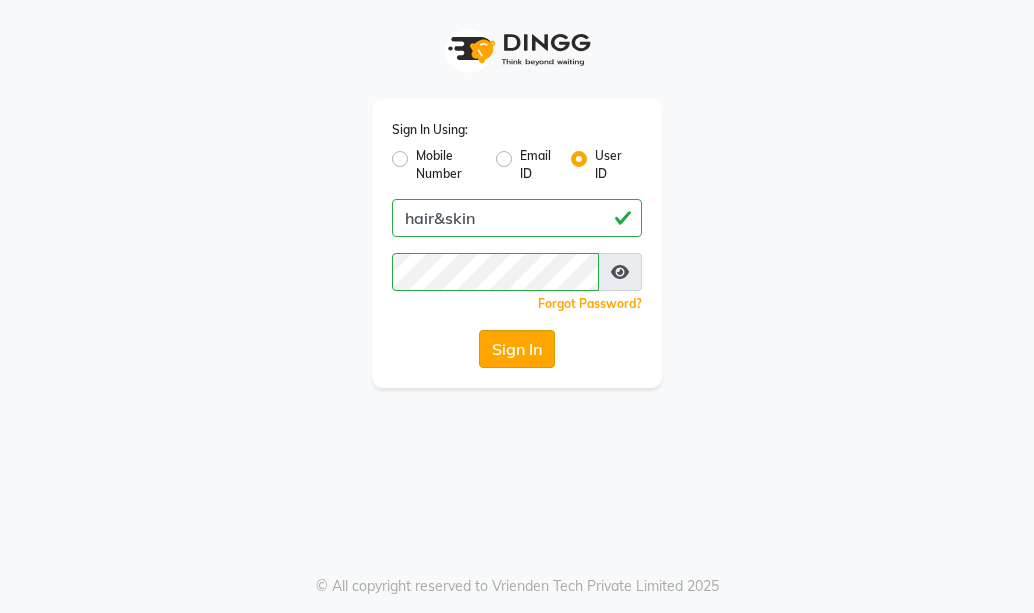 click on "Sign In" 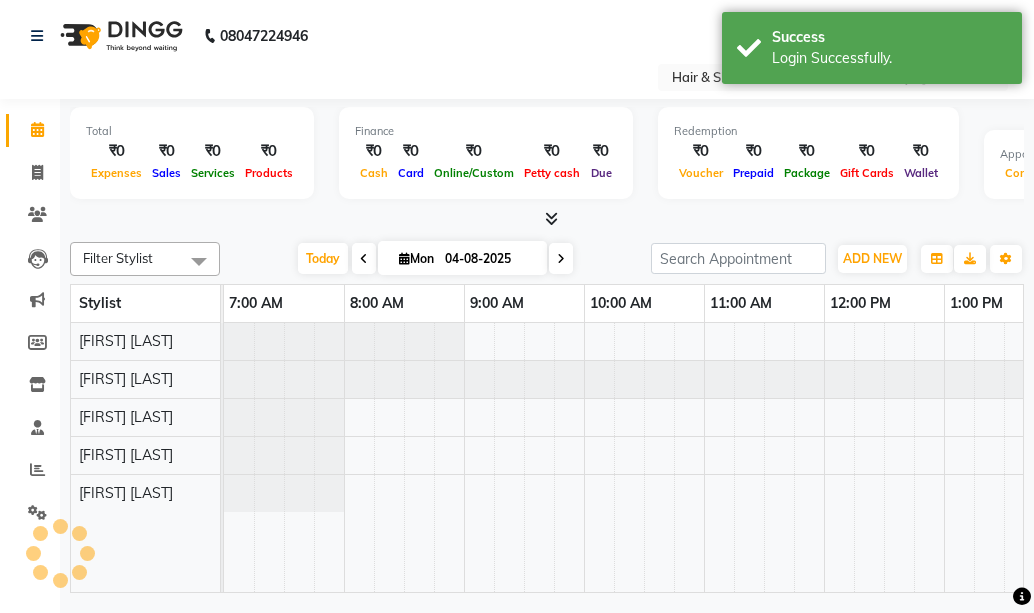 select on "en" 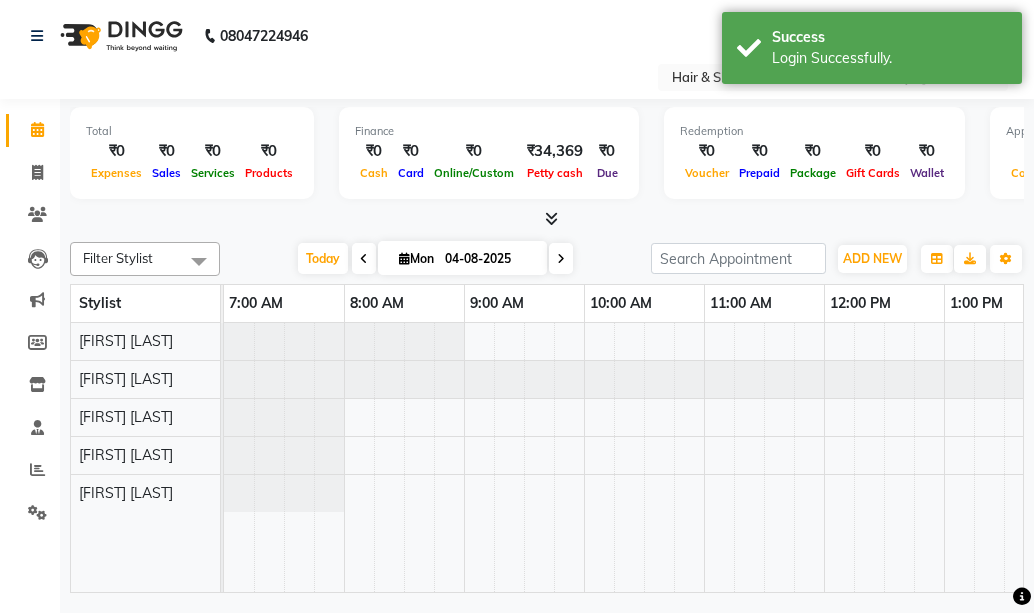 scroll, scrollTop: 0, scrollLeft: 0, axis: both 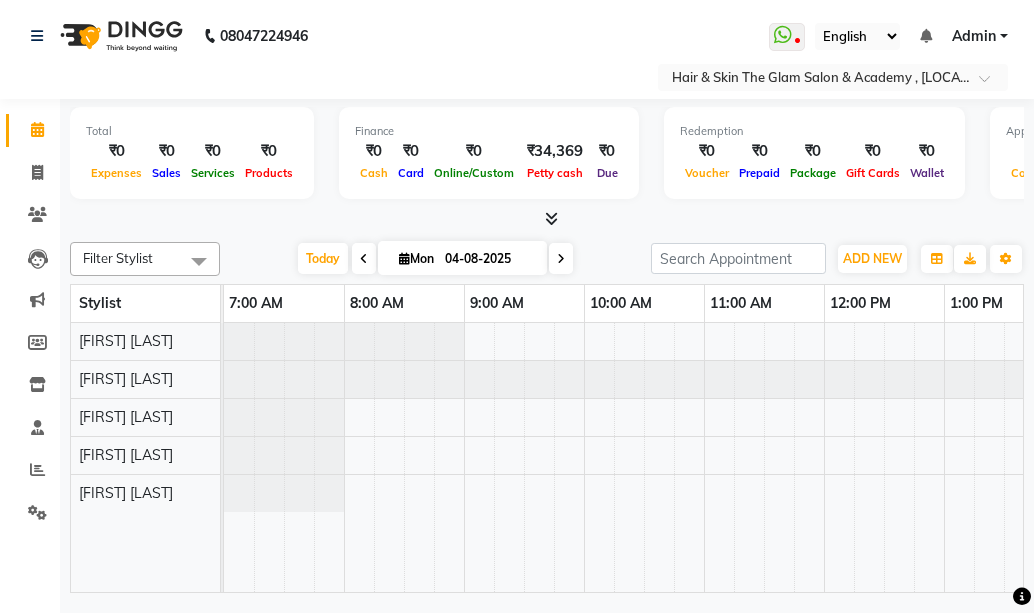 click on "[PHONE] Select Location × Hair & Skin The Glam Salon & Academy , [CITY]   WhatsApp Status  ✕ Status:  Disconnected Recent Service Activity: 20-11-2024     10:00 PM  [PHONE] Whatsapp Settings English ENGLISH Español العربية मराठी हिंदी ગુજરાતી தமிழ் 中文 Notifications nothing to show Admin Manage Profile Change Password Sign out  Version:3.16.0" 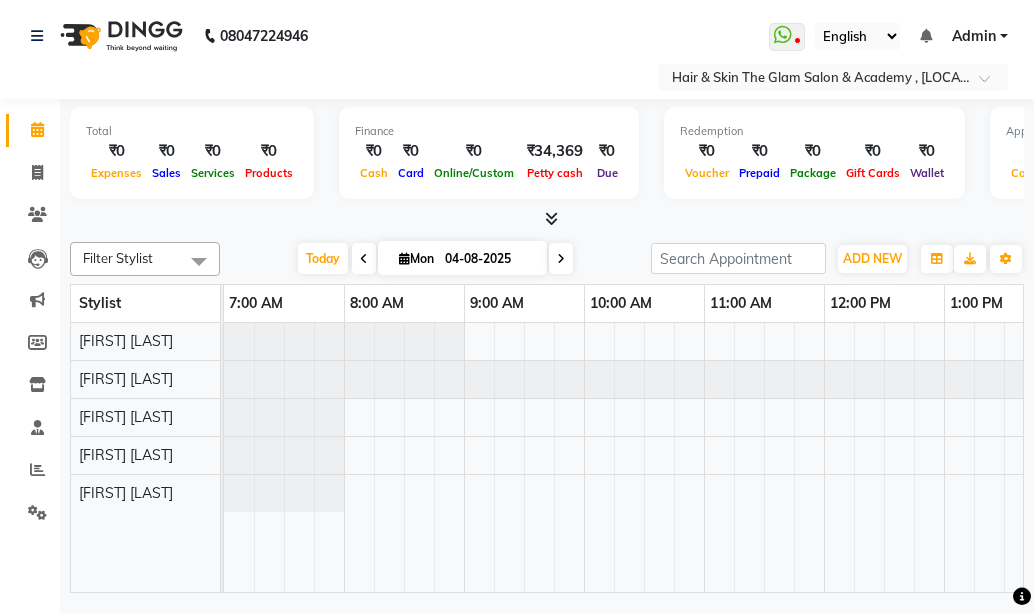 click on "Admin" at bounding box center (974, 36) 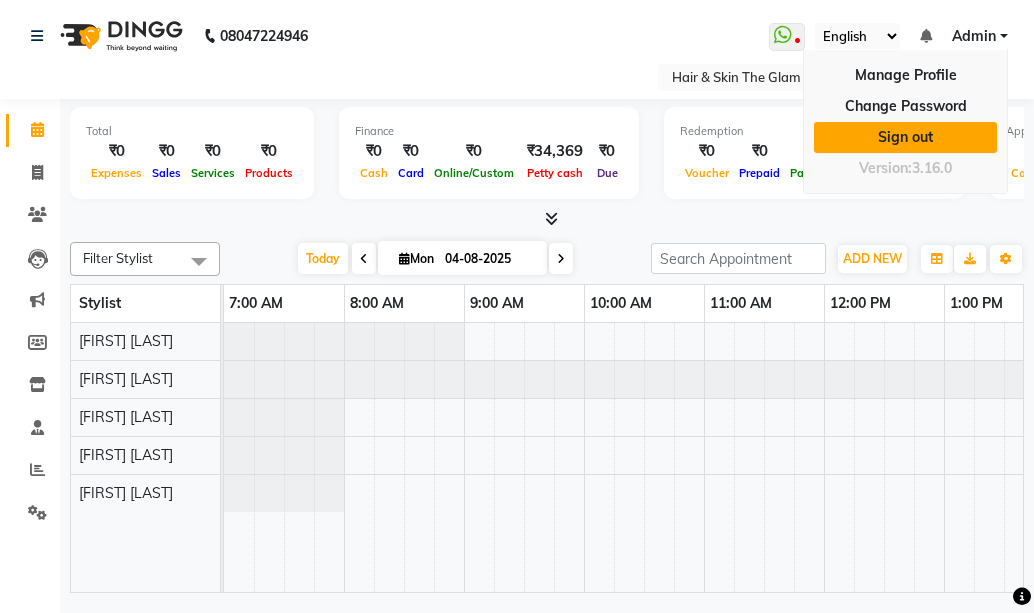 click on "Sign out" at bounding box center [905, 137] 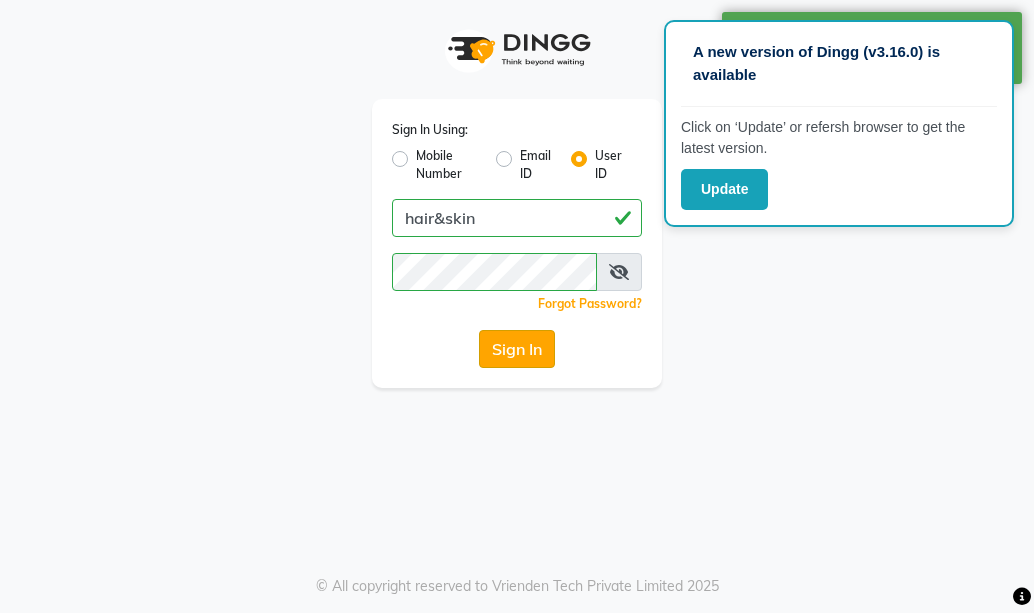 click on "Sign In" 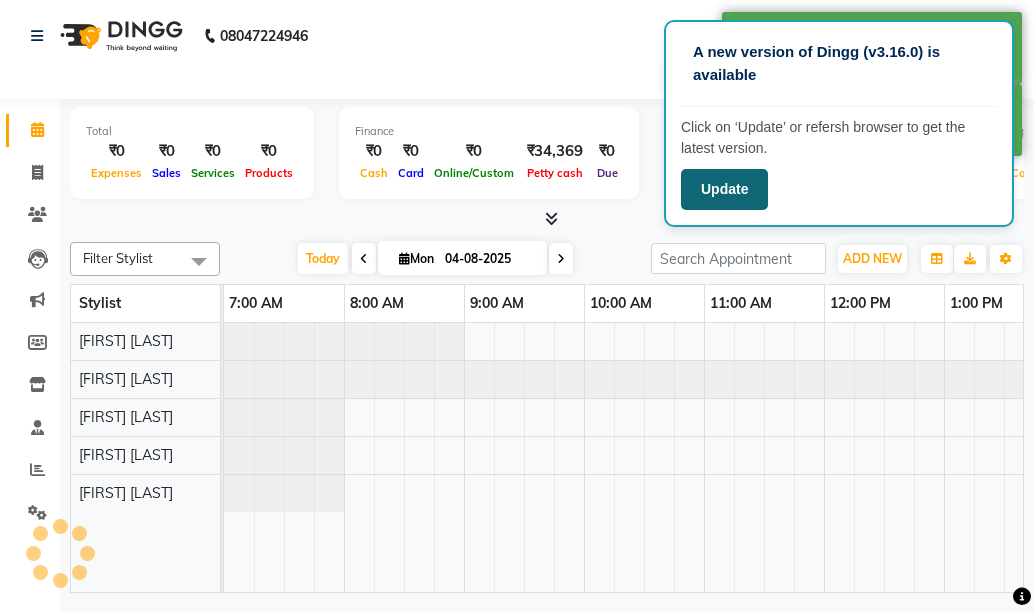 select on "en" 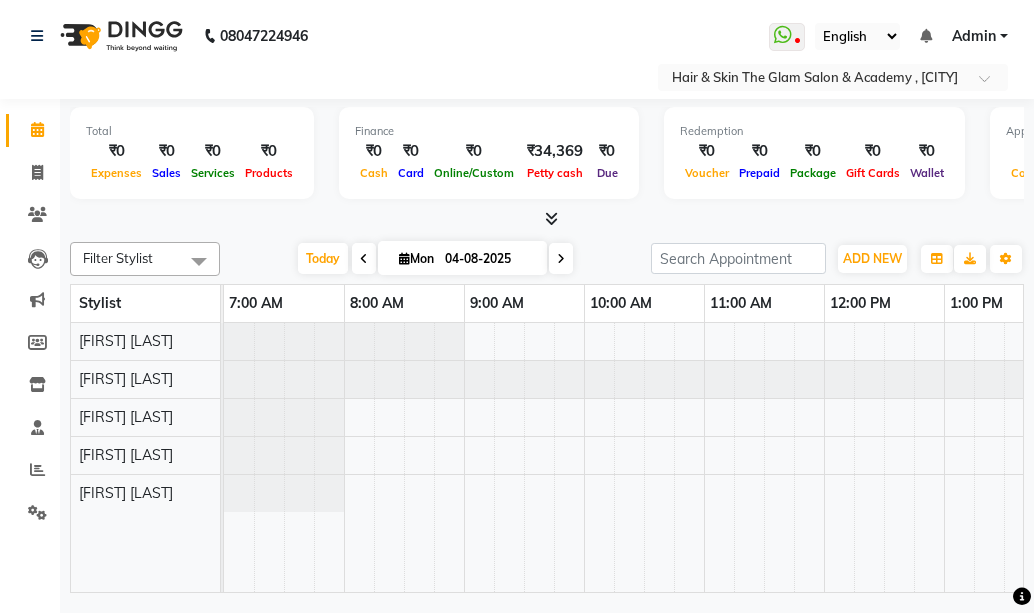 scroll, scrollTop: 0, scrollLeft: 0, axis: both 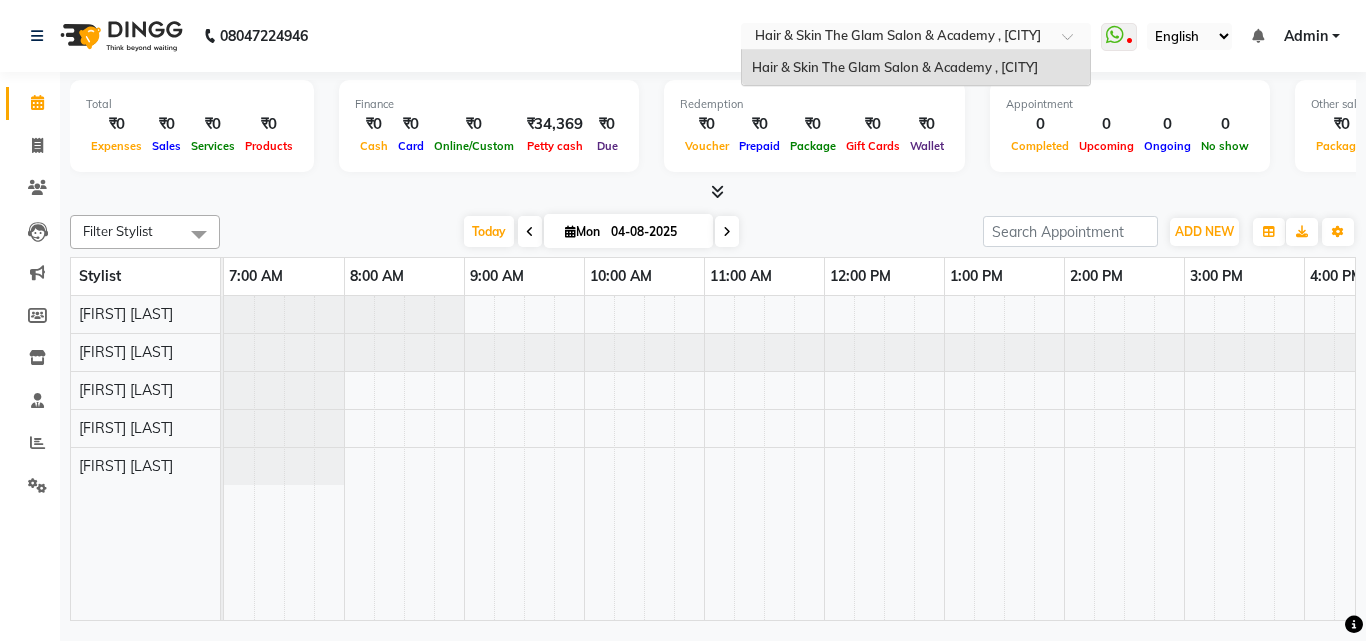 click at bounding box center (896, 38) 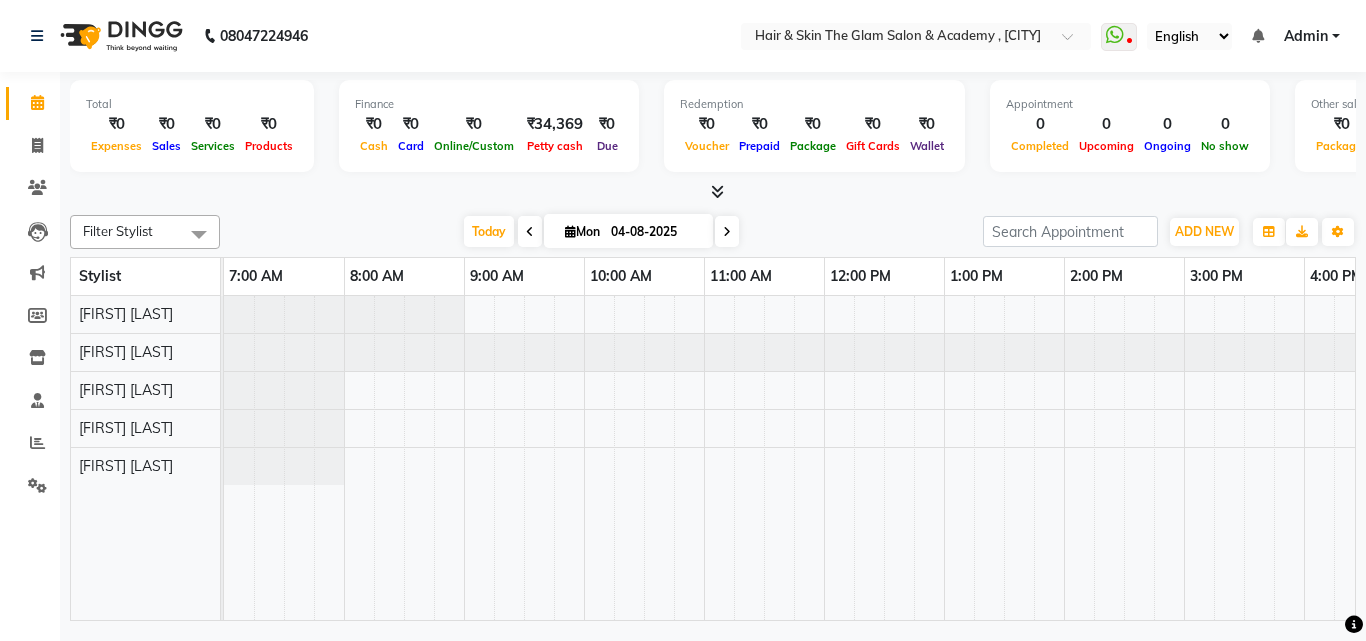 click on "[PHONE] Select Location × Hair & Skin The Glam Salon & Academy , [CITY]   WhatsApp Status  ✕ Status:  Disconnected Recent Service Activity: 20-11-2024     10:00 PM  [PHONE] Whatsapp Settings English ENGLISH Español العربية मराठी हिंदी ગુજરાતી தமிழ் 中文 Notifications nothing to show Admin Manage Profile Change Password Sign out  Version:3.16.0" 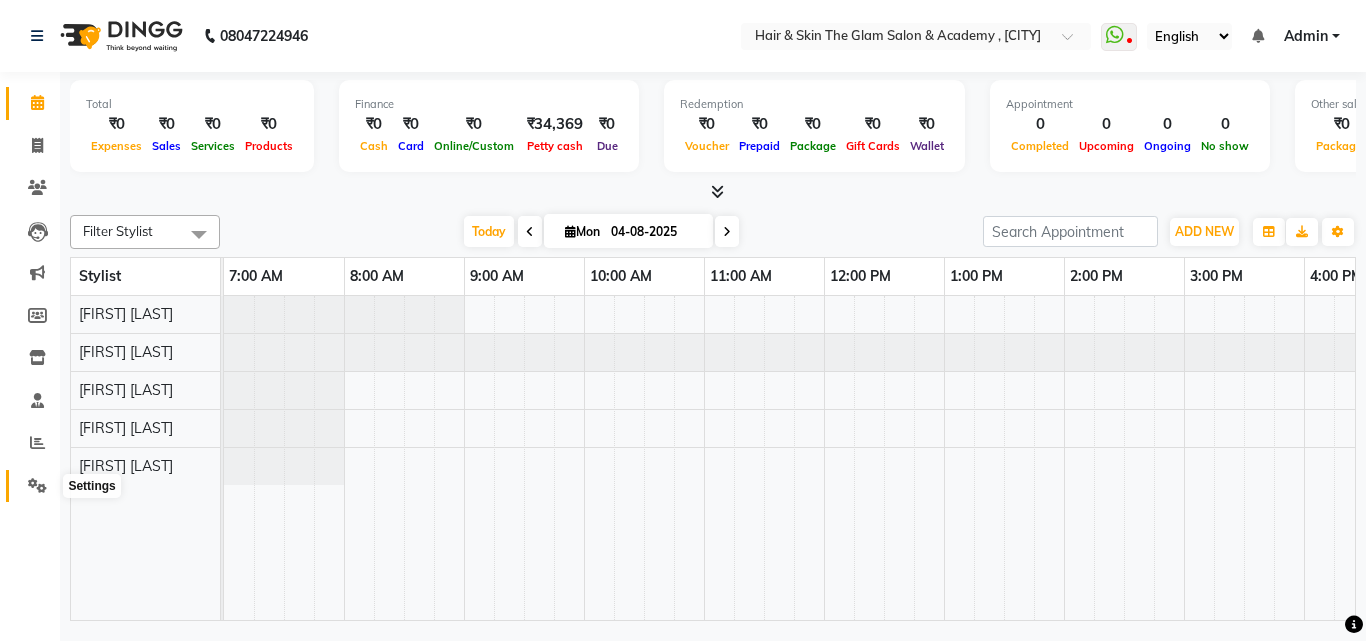 click 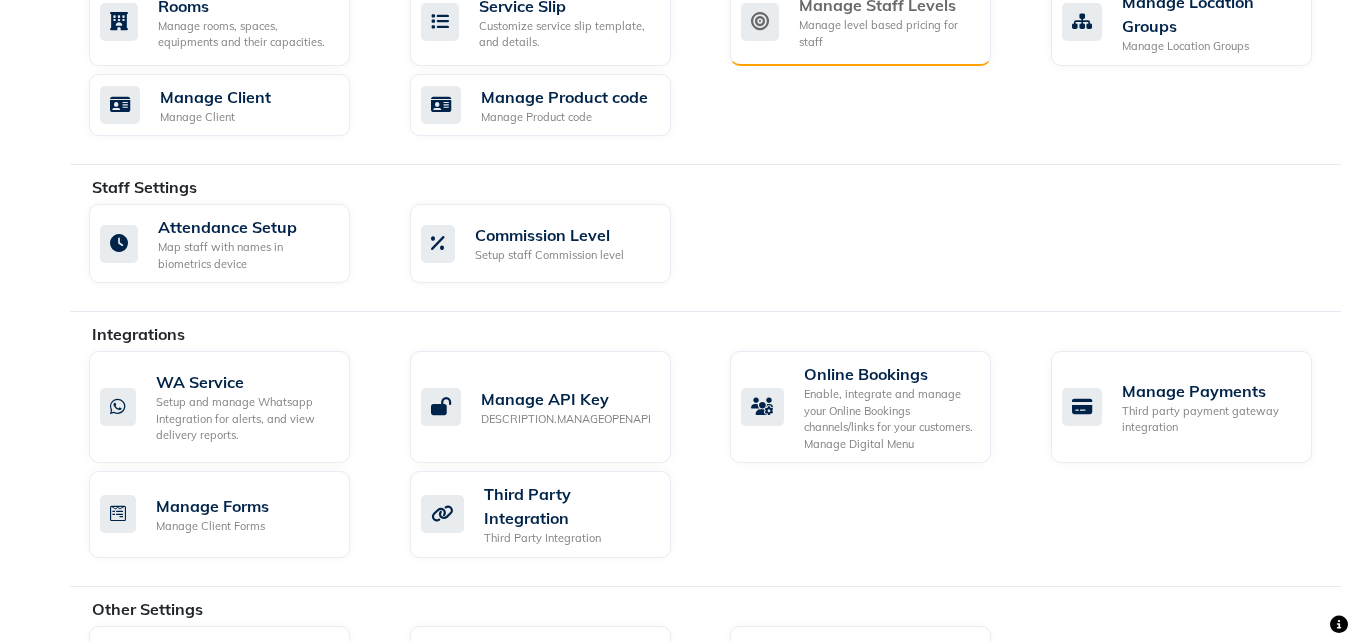 scroll, scrollTop: 1051, scrollLeft: 0, axis: vertical 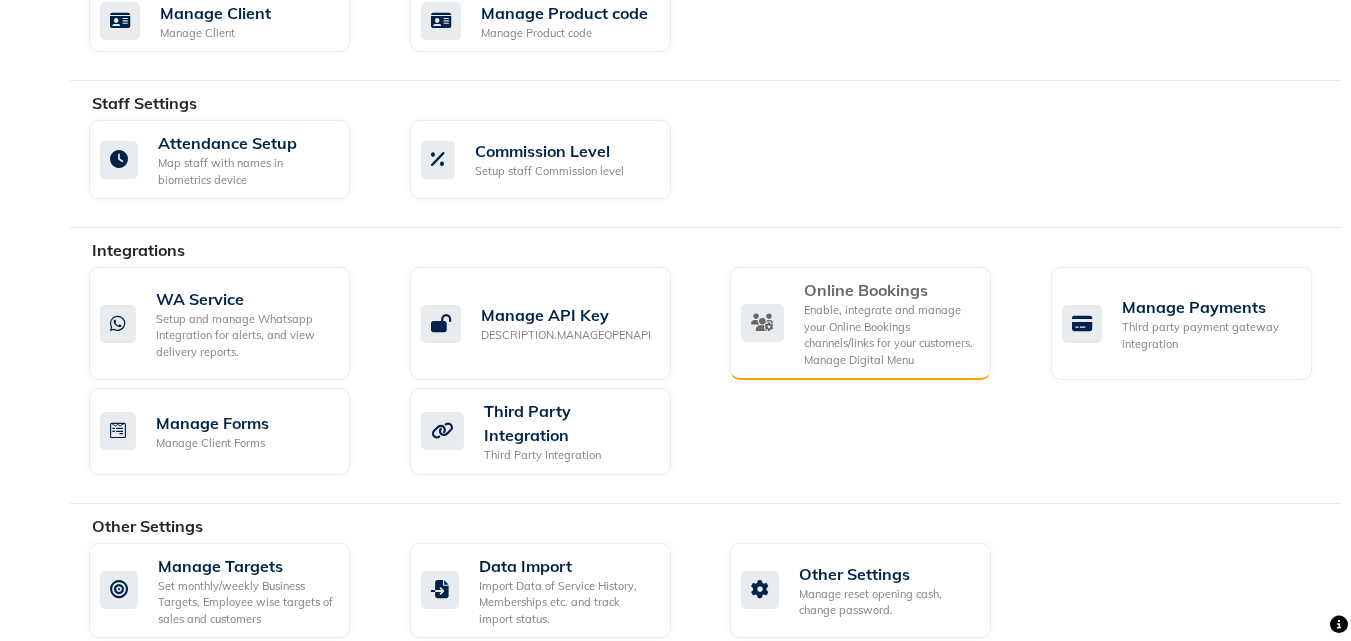 click on "Enable, integrate and manage your Online Bookings channels/links for your customers. Manage Digital Menu" 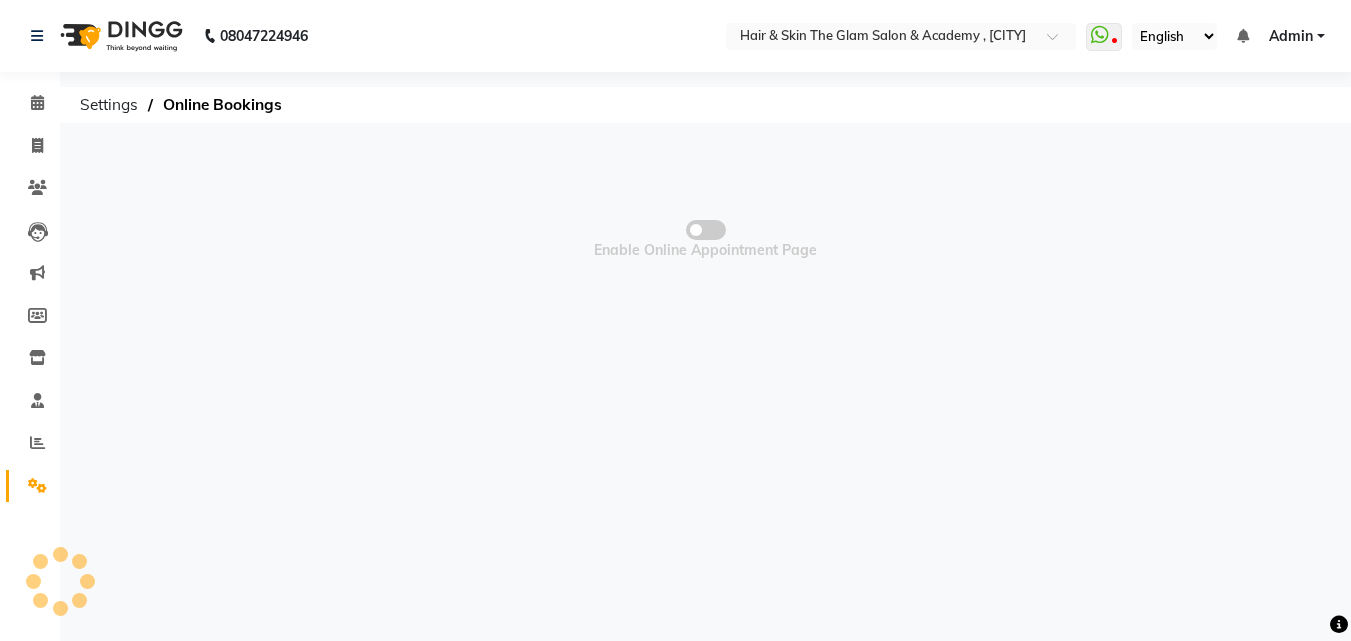 scroll, scrollTop: 0, scrollLeft: 0, axis: both 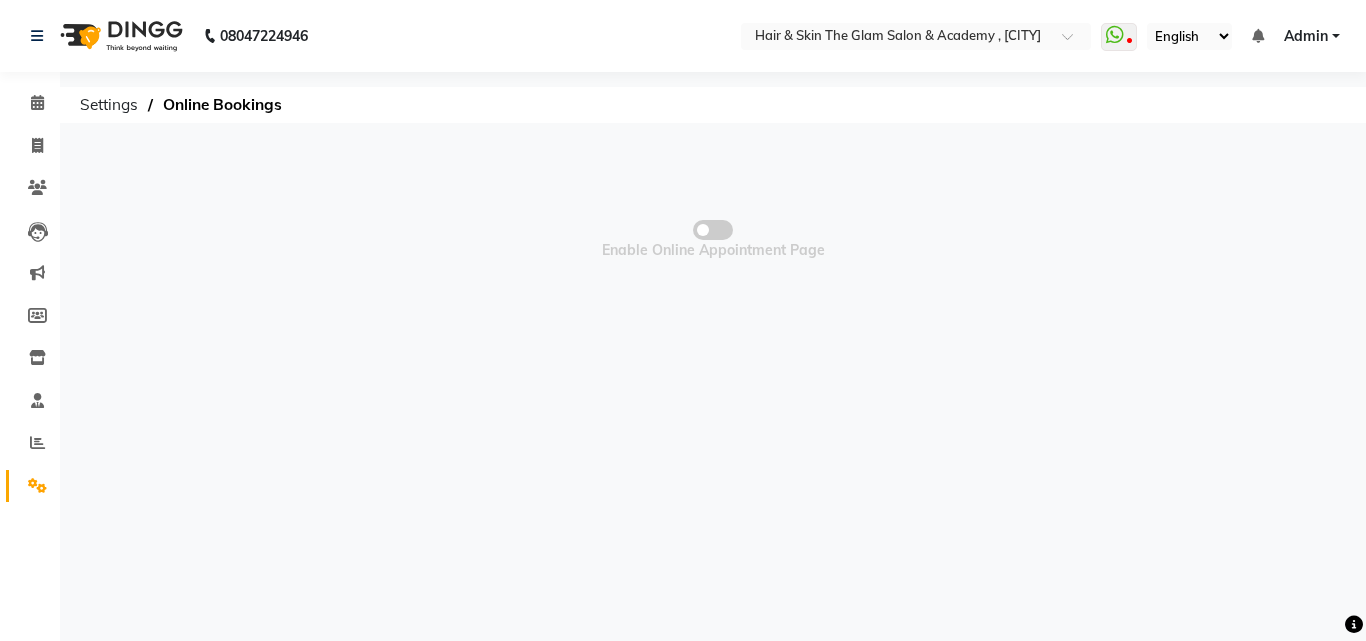 click at bounding box center [713, 230] 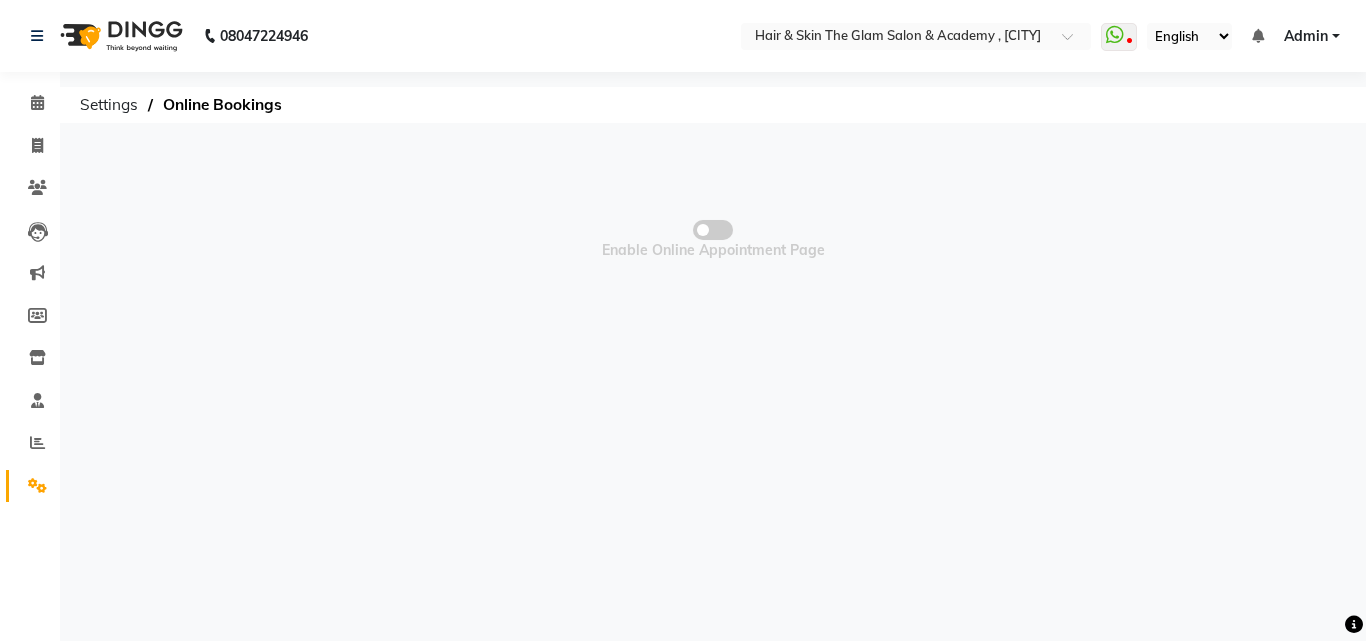 click at bounding box center [713, 233] 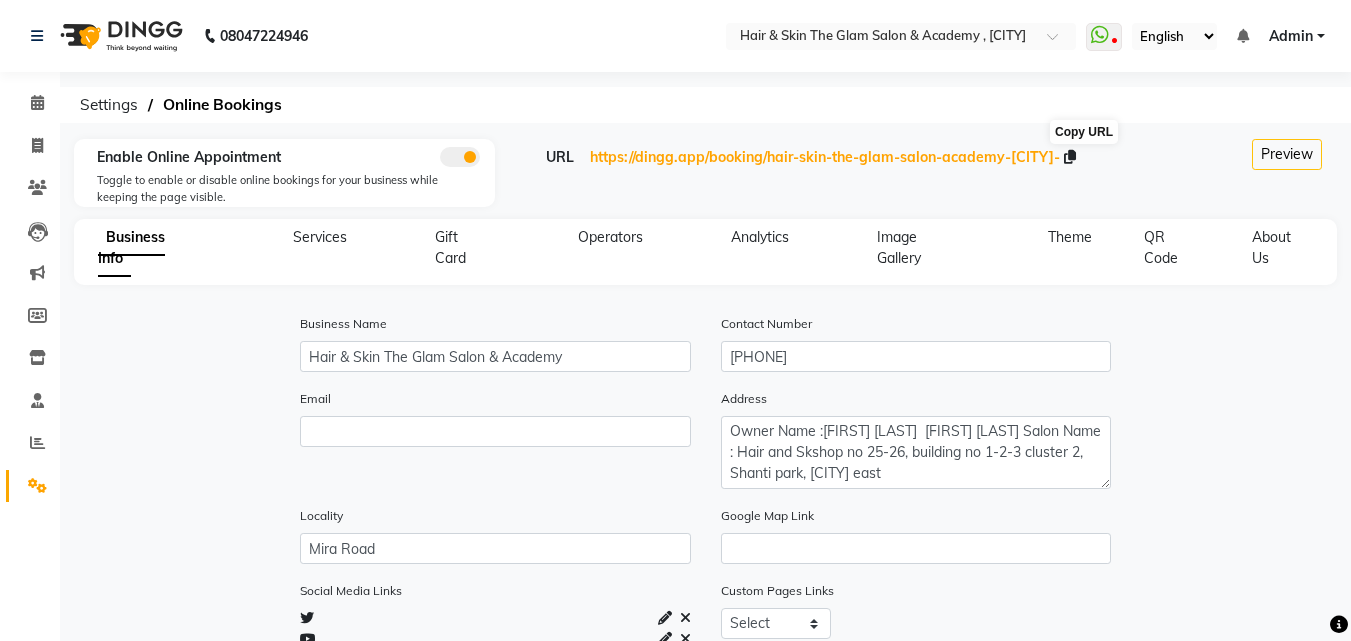 click 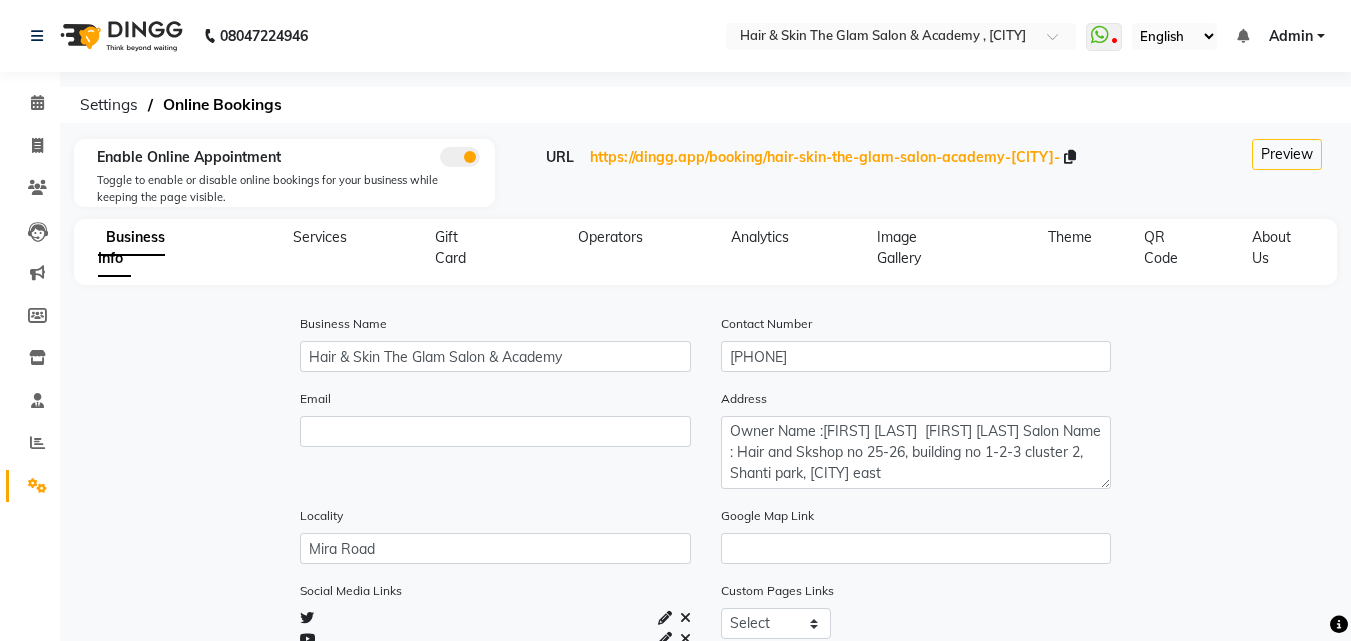 click 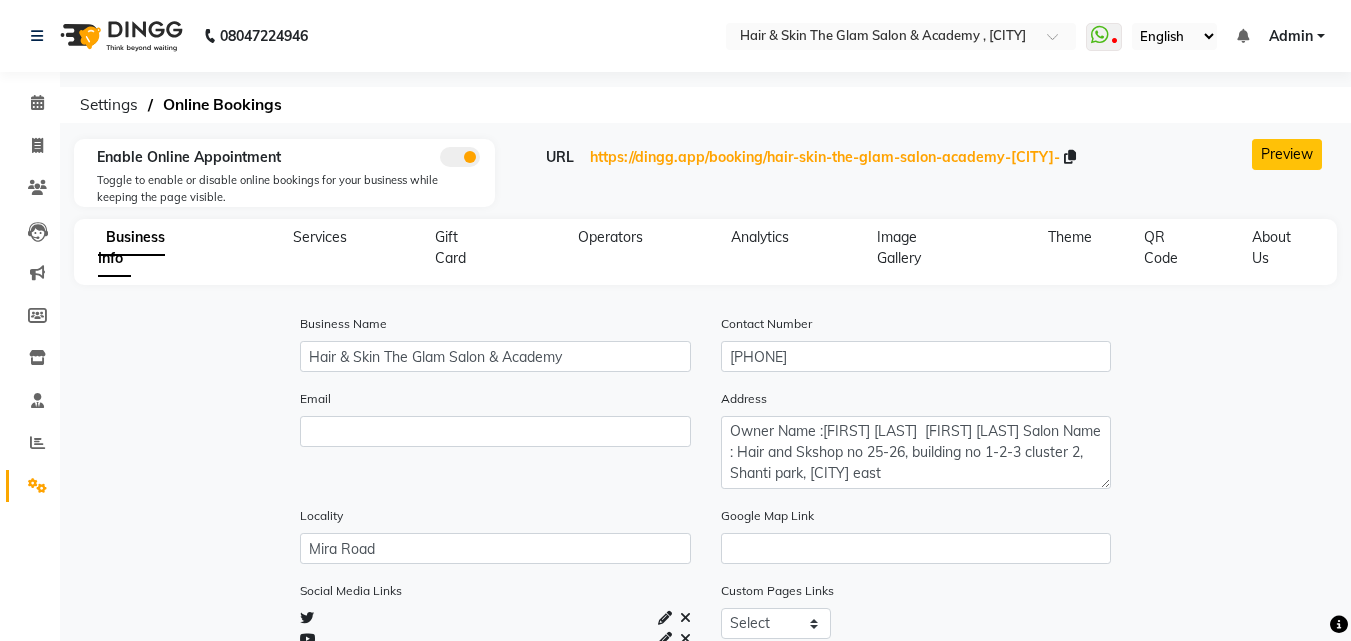 click on "Preview" 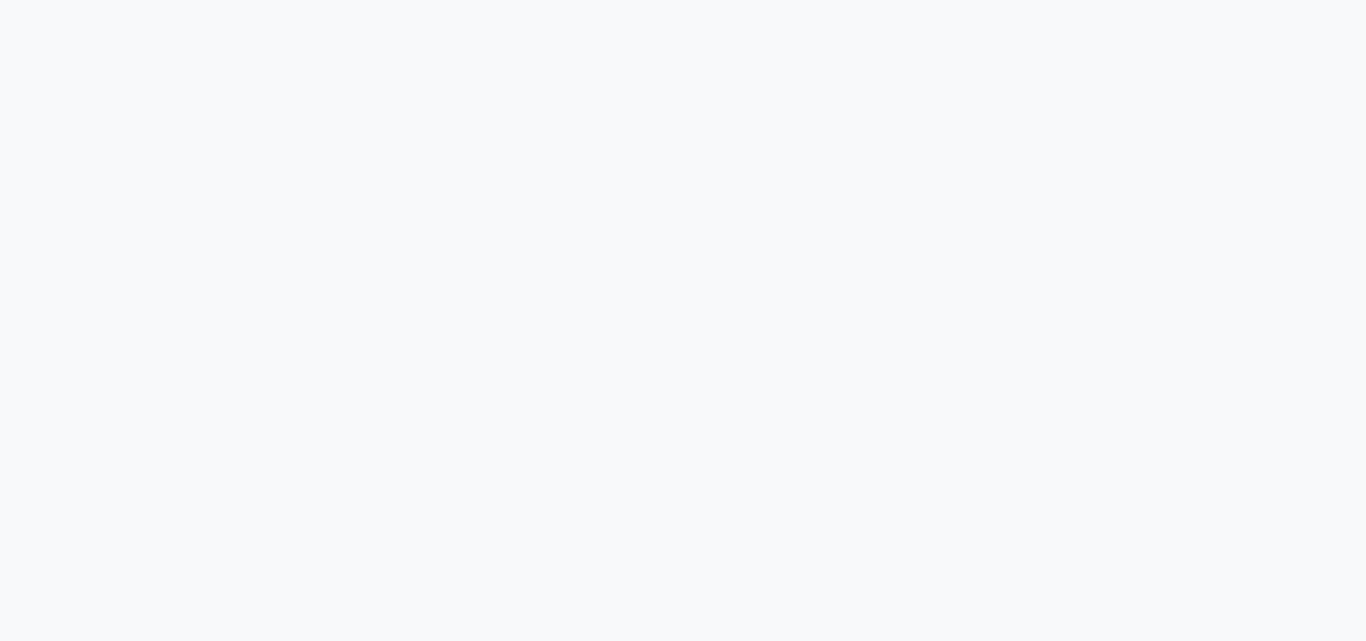 scroll, scrollTop: 0, scrollLeft: 0, axis: both 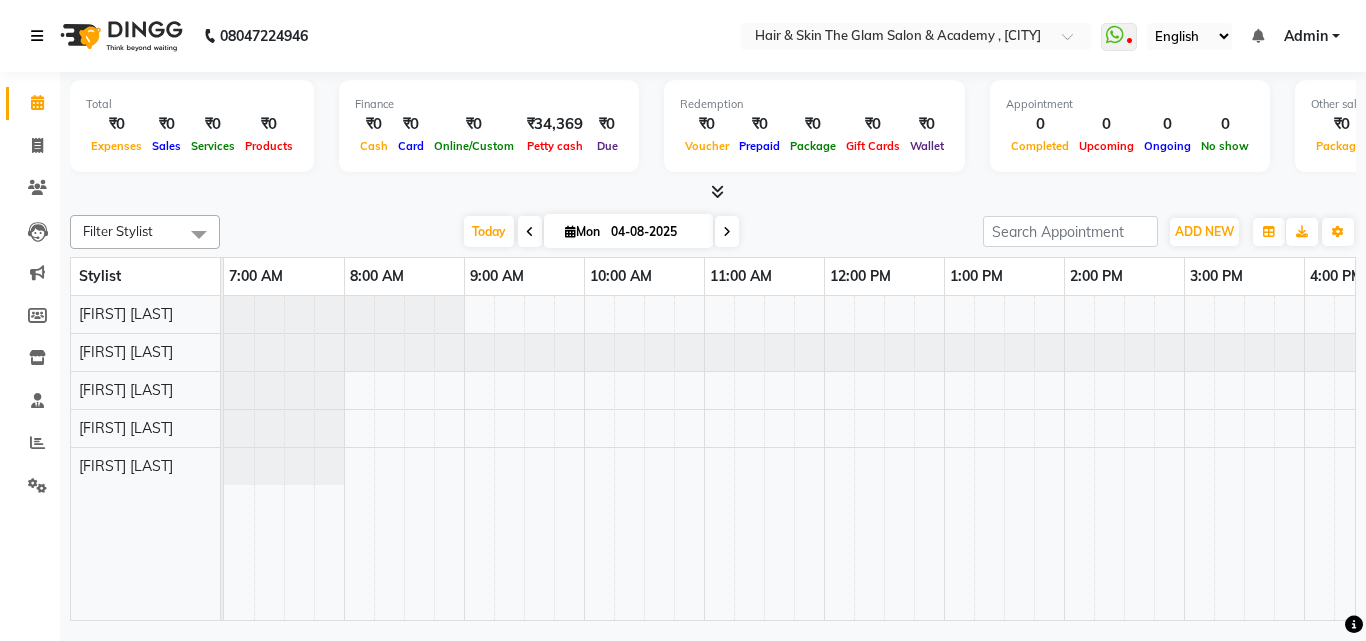 click at bounding box center [41, 36] 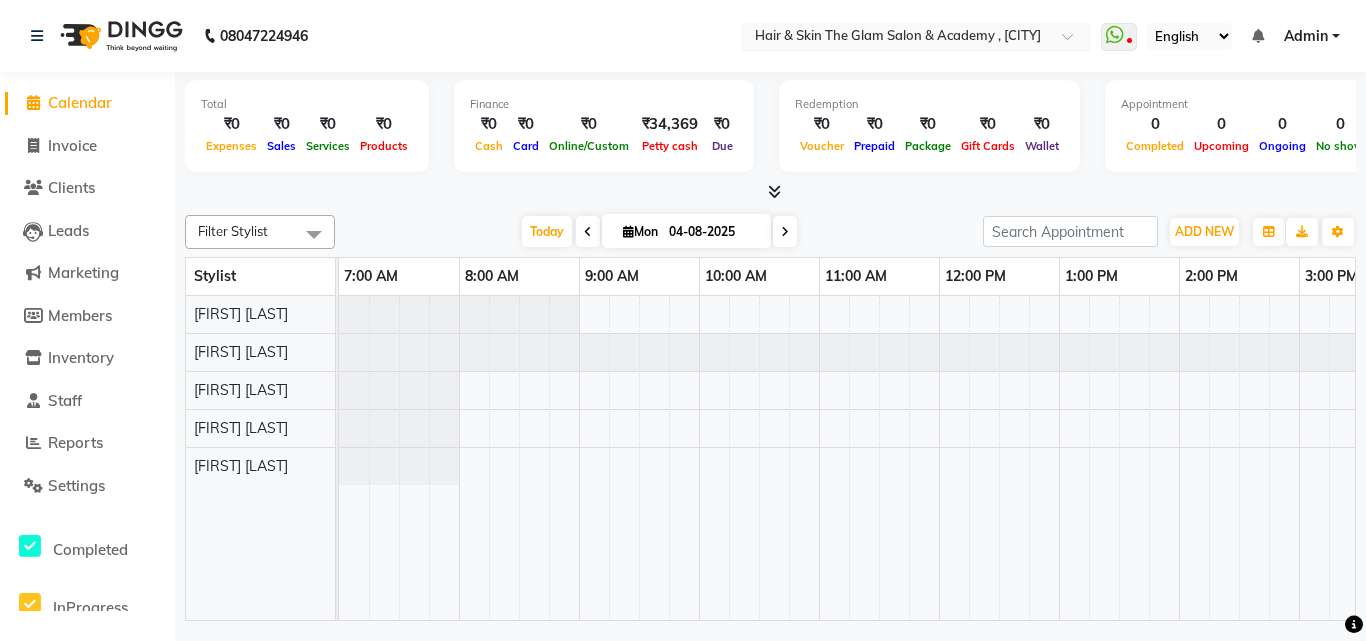 click at bounding box center [916, 38] 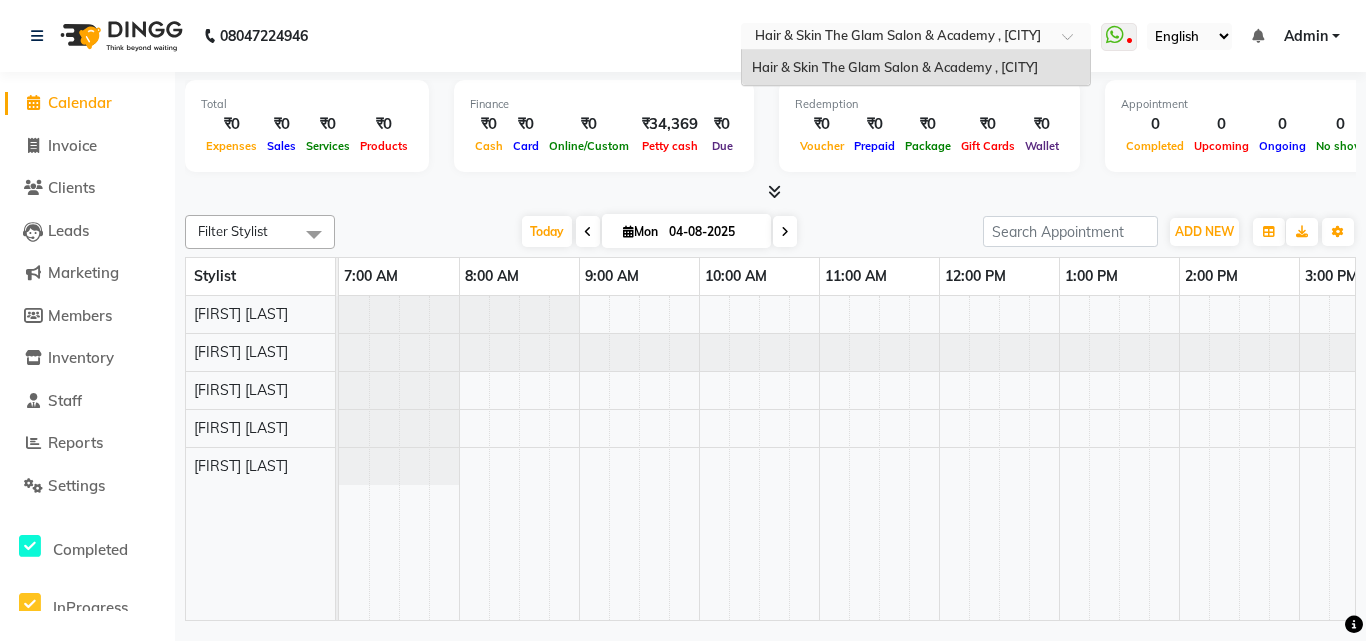 click at bounding box center [916, 38] 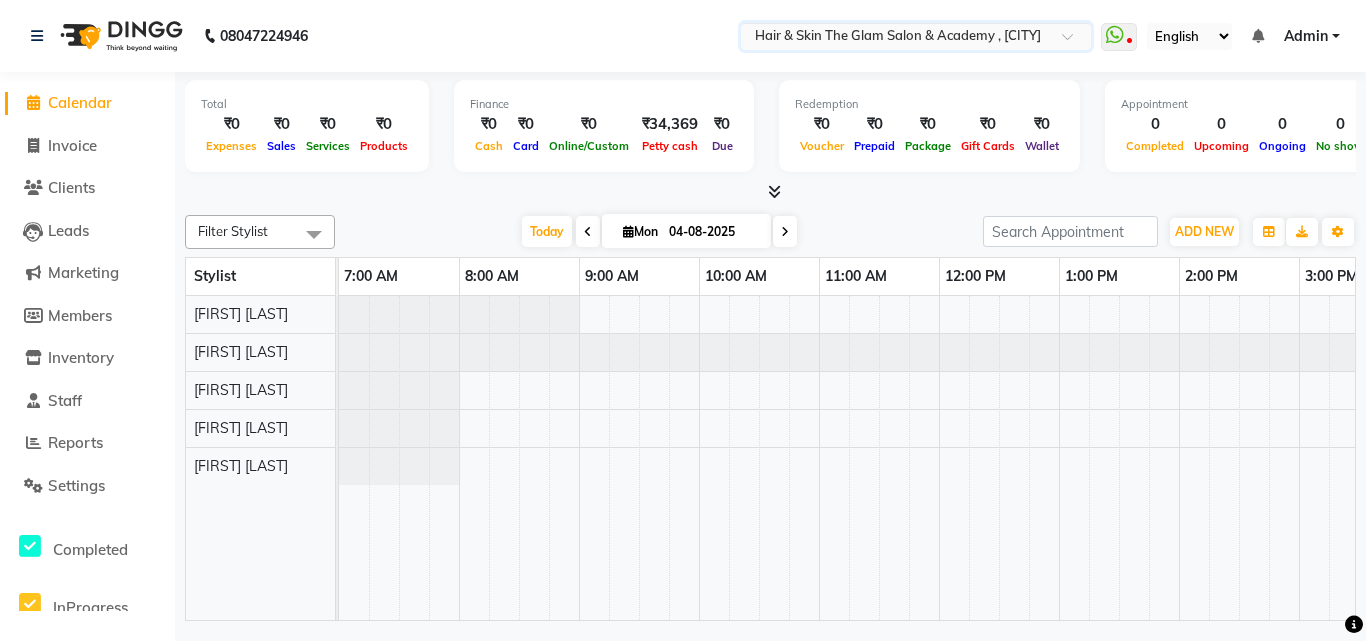 click on "[PHONE] Select Location × Hair & Skin The Glam Salon & Academy , [CITY]   WhatsApp Status  ✕ Status:  Disconnected Recent Service Activity: 20-11-2024     10:00 PM  [PHONE] Whatsapp Settings English ENGLISH Español العربية मराठी हिंदी ગુજરાતી தமிழ் 中文 Notifications nothing to show Admin Manage Profile Change Password Sign out  Version:3.16.0" 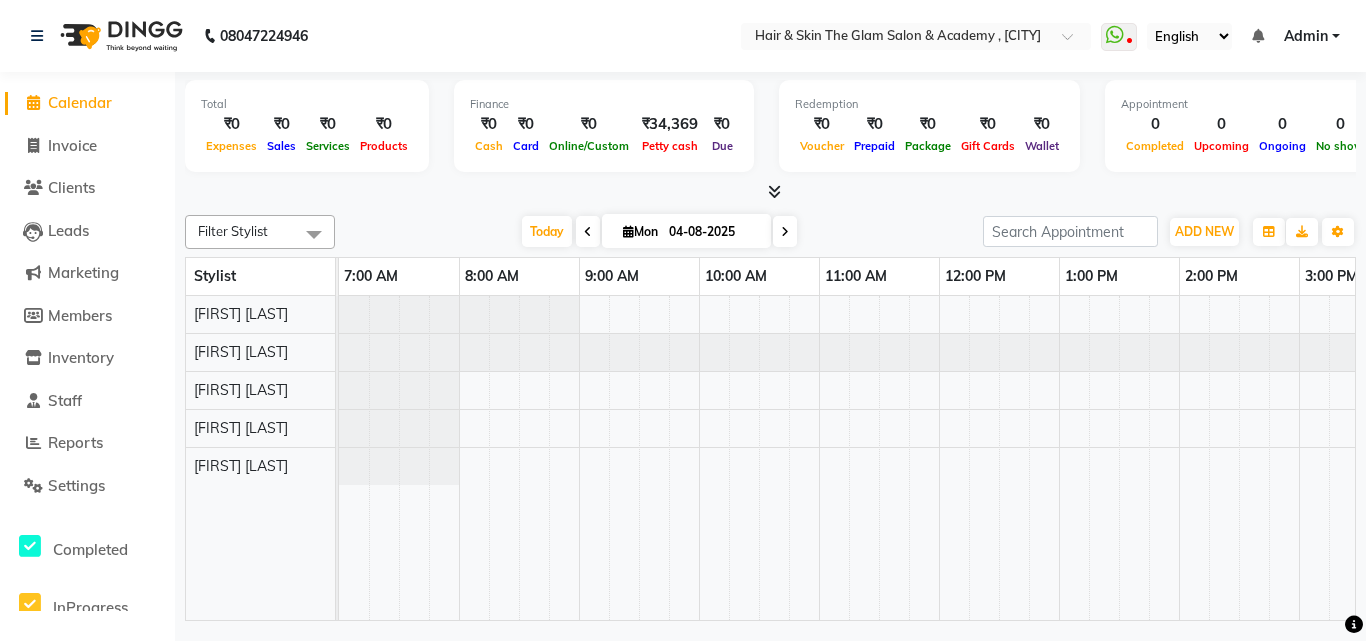 drag, startPoint x: 1217, startPoint y: 0, endPoint x: 383, endPoint y: 12, distance: 834.0863 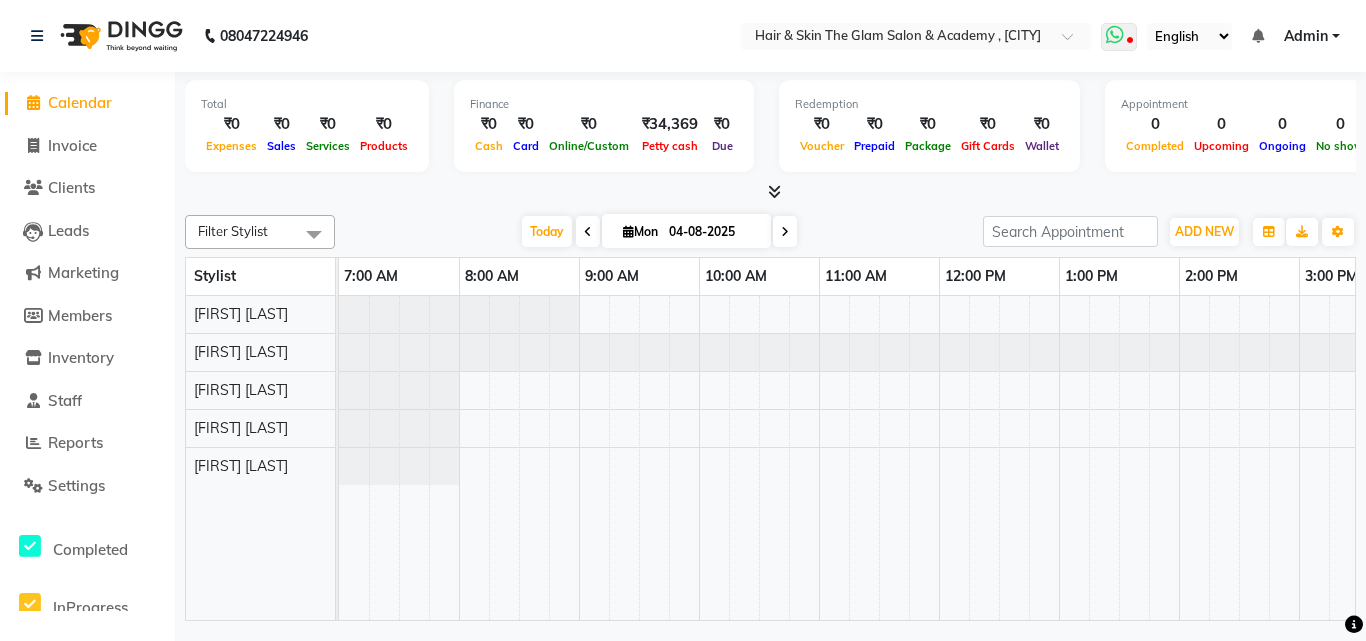 click at bounding box center [1119, 37] 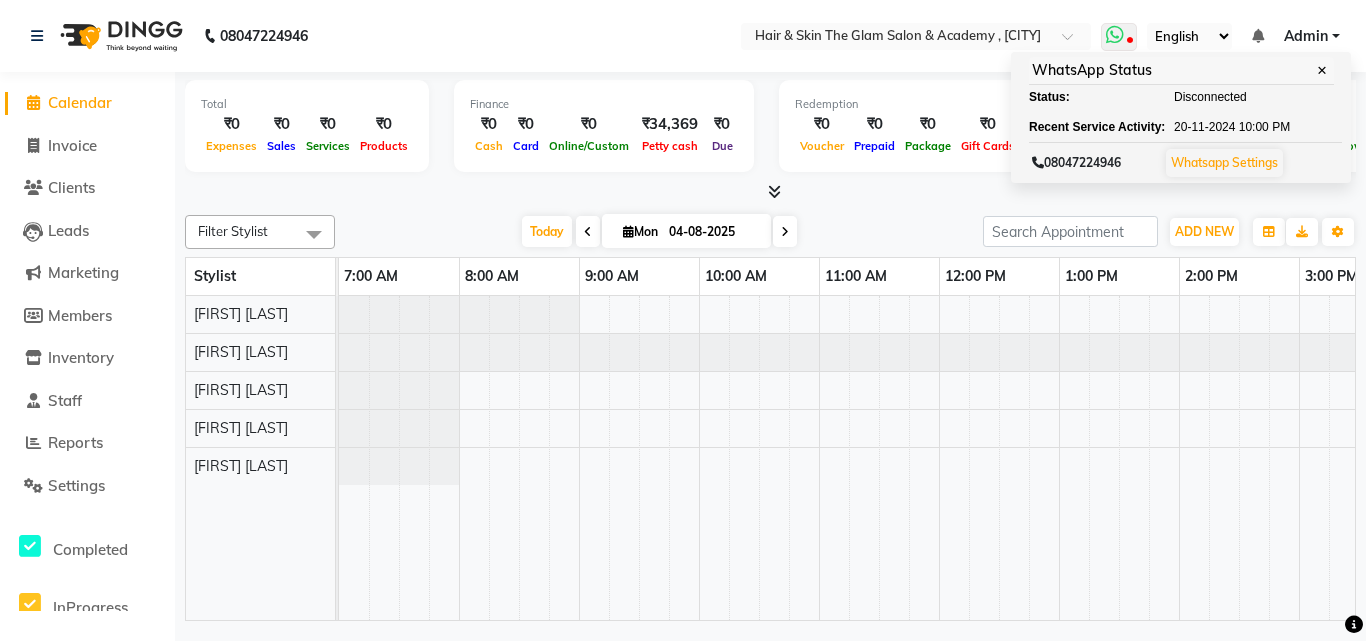 click on "✕" at bounding box center (1322, 70) 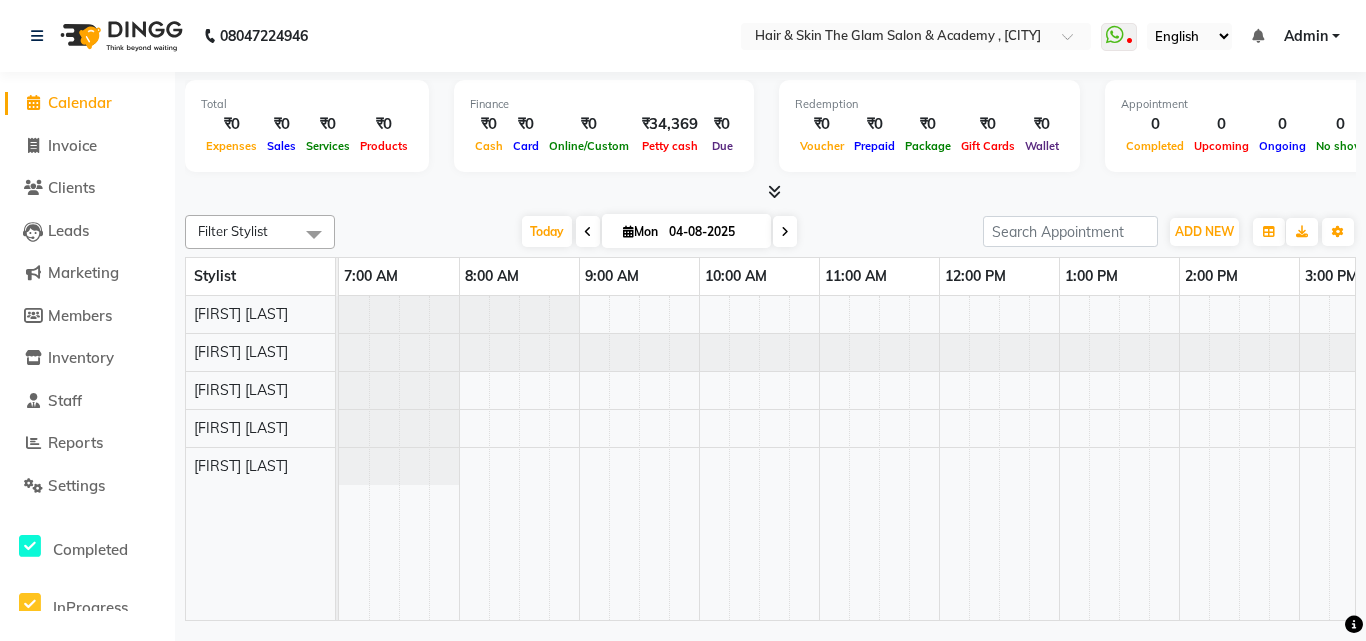 click on "Total  ₹0  Expenses ₹0  Sales ₹0  Services ₹0  Products Finance  ₹0  Cash ₹0  Card ₹0  Online/Custom ₹34,369 Petty cash ₹0 Due  Redemption  ₹0 Voucher ₹0 Prepaid ₹0 Package ₹0  Gift Cards ₹0  Wallet  Appointment  0 Completed 0 Upcoming 0 Ongoing 0 No show  Other sales  ₹0  Packages ₹0  Memberships ₹0  Vouchers ₹0  Prepaids ₹0  Gift Cards Filter Stylist Select All [FIRST] [LAST]  [FIRST] [LAST] [FIRST] [LAST] [FIRST] [LAST] [FIRST] [LAST] Today  Mon 04-08-2025 Toggle Dropdown Add Appointment Add Invoice Add Expense Add Attendance Add Client Add Transaction Toggle Dropdown Add Appointment Add Invoice Add Expense Add Attendance Add Client ADD NEW Toggle Dropdown Add Appointment Add Invoice Add Expense Add Attendance Add Client Add Transaction Filter Stylist Select All [FIRST] [LAST]  [FIRST] [LAST] [FIRST] [LAST] [FIRST] [LAST] [FIRST] [LAST] Group By  Staff View   Room View  View as Vertical  Vertical - Week View  Horizontal  Horizontal - Week View  List  Toggle Dropdown Manage Tags" 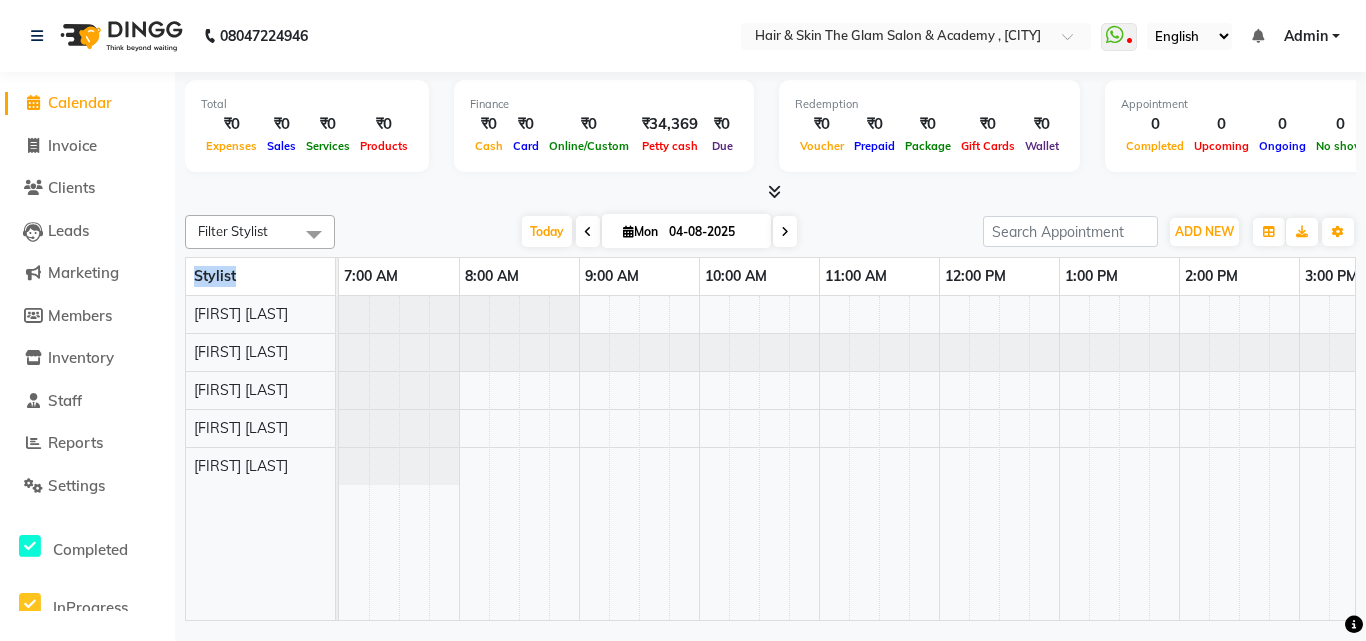 click on "Total  ₹0  Expenses ₹0  Sales ₹0  Services ₹0  Products Finance  ₹0  Cash ₹0  Card ₹0  Online/Custom ₹34,369 Petty cash ₹0 Due  Redemption  ₹0 Voucher ₹0 Prepaid ₹0 Package ₹0  Gift Cards ₹0  Wallet  Appointment  0 Completed 0 Upcoming 0 Ongoing 0 No show  Other sales  ₹0  Packages ₹0  Memberships ₹0  Vouchers ₹0  Prepaids ₹0  Gift Cards Filter Stylist Select All [FIRST] [LAST]  [FIRST] [LAST] [FIRST] [LAST] [FIRST] [LAST] [FIRST] [LAST] Today  Mon 04-08-2025 Toggle Dropdown Add Appointment Add Invoice Add Expense Add Attendance Add Client Add Transaction Toggle Dropdown Add Appointment Add Invoice Add Expense Add Attendance Add Client ADD NEW Toggle Dropdown Add Appointment Add Invoice Add Expense Add Attendance Add Client Add Transaction Filter Stylist Select All [FIRST] [LAST]  [FIRST] [LAST] [FIRST] [LAST] [FIRST] [LAST] [FIRST] [LAST] Group By  Staff View   Room View  View as Vertical  Vertical - Week View  Horizontal  Horizontal - Week View  List  Toggle Dropdown Manage Tags" 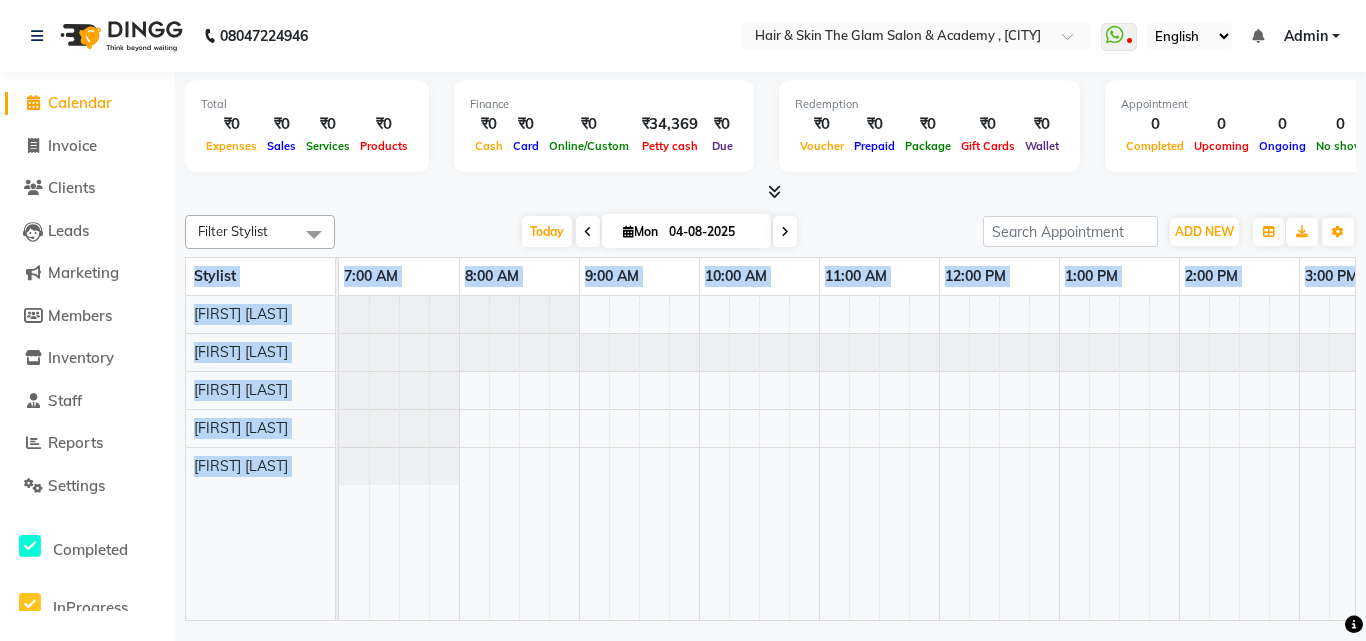 click on "Total  ₹0  Expenses ₹0  Sales ₹0  Services ₹0  Products Finance  ₹0  Cash ₹0  Card ₹0  Online/Custom ₹34,369 Petty cash ₹0 Due  Redemption  ₹0 Voucher ₹0 Prepaid ₹0 Package ₹0  Gift Cards ₹0  Wallet  Appointment  0 Completed 0 Upcoming 0 Ongoing 0 No show  Other sales  ₹0  Packages ₹0  Memberships ₹0  Vouchers ₹0  Prepaids ₹0  Gift Cards Filter Stylist Select All [FIRST] [LAST]  [FIRST] [LAST] [FIRST] [LAST] [FIRST] [LAST] [FIRST] [LAST] Today  Mon 04-08-2025 Toggle Dropdown Add Appointment Add Invoice Add Expense Add Attendance Add Client Add Transaction Toggle Dropdown Add Appointment Add Invoice Add Expense Add Attendance Add Client ADD NEW Toggle Dropdown Add Appointment Add Invoice Add Expense Add Attendance Add Client Add Transaction Filter Stylist Select All [FIRST] [LAST]  [FIRST] [LAST] [FIRST] [LAST] [FIRST] [LAST] [FIRST] [LAST] Group By  Staff View   Room View  View as Vertical  Vertical - Week View  Horizontal  Horizontal - Week View  List  Toggle Dropdown Manage Tags" 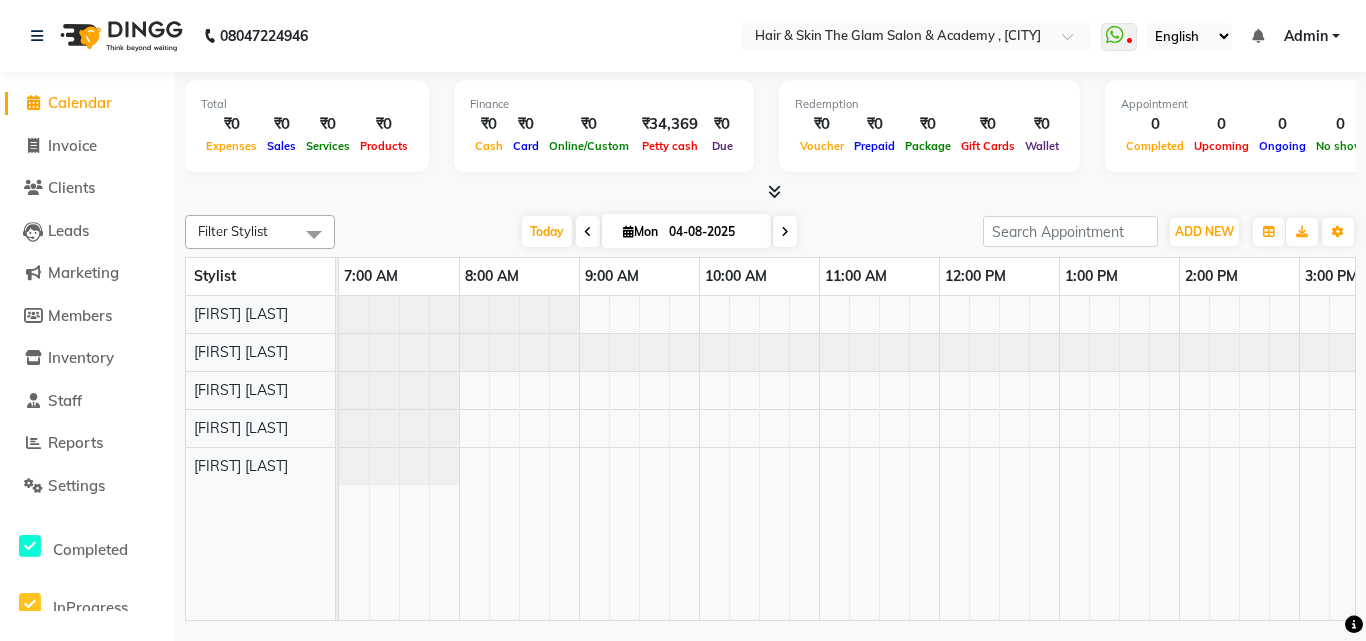 click on "[PHONE] Select Location × Hair & Skin The Glam Salon & Academy , [CITY]   WhatsApp Status  ✕ Status:  Disconnected Recent Service Activity: 20-11-2024     10:00 PM  [PHONE] Whatsapp Settings English ENGLISH Español العربية मराठी हिंदी ગુજરાતી தமிழ் 中文 Notifications nothing to show Admin Manage Profile Change Password Sign out  Version:3.16.0" 